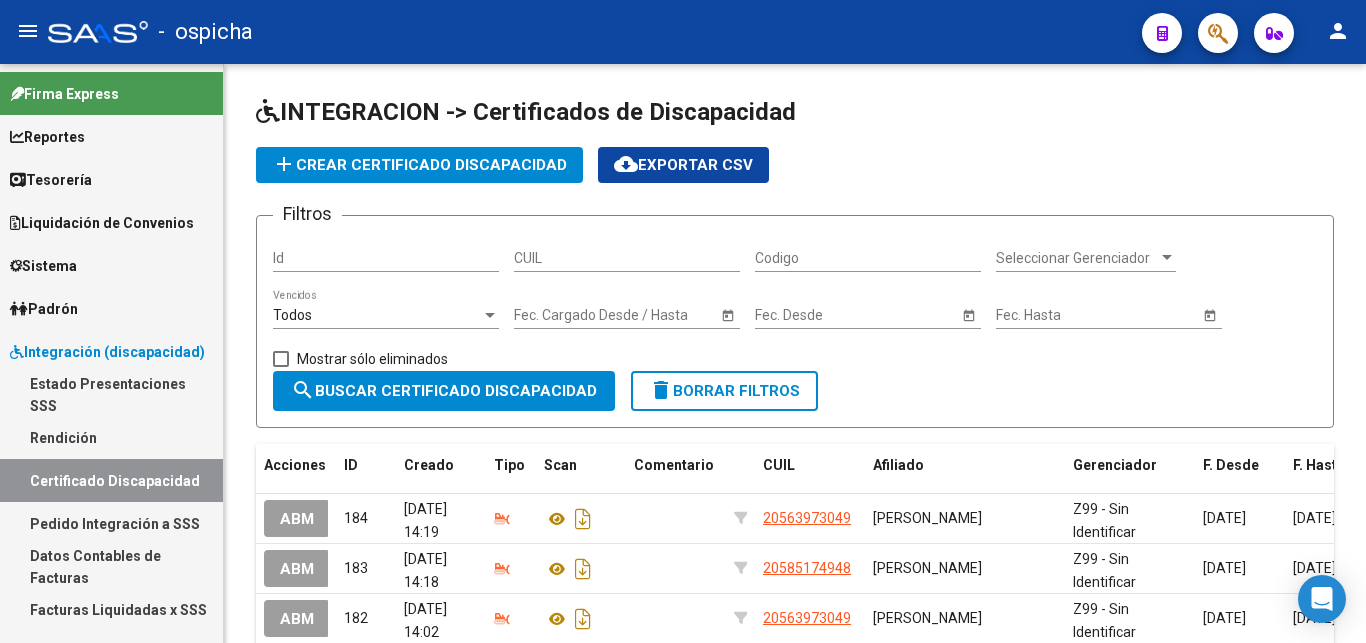 scroll, scrollTop: 0, scrollLeft: 0, axis: both 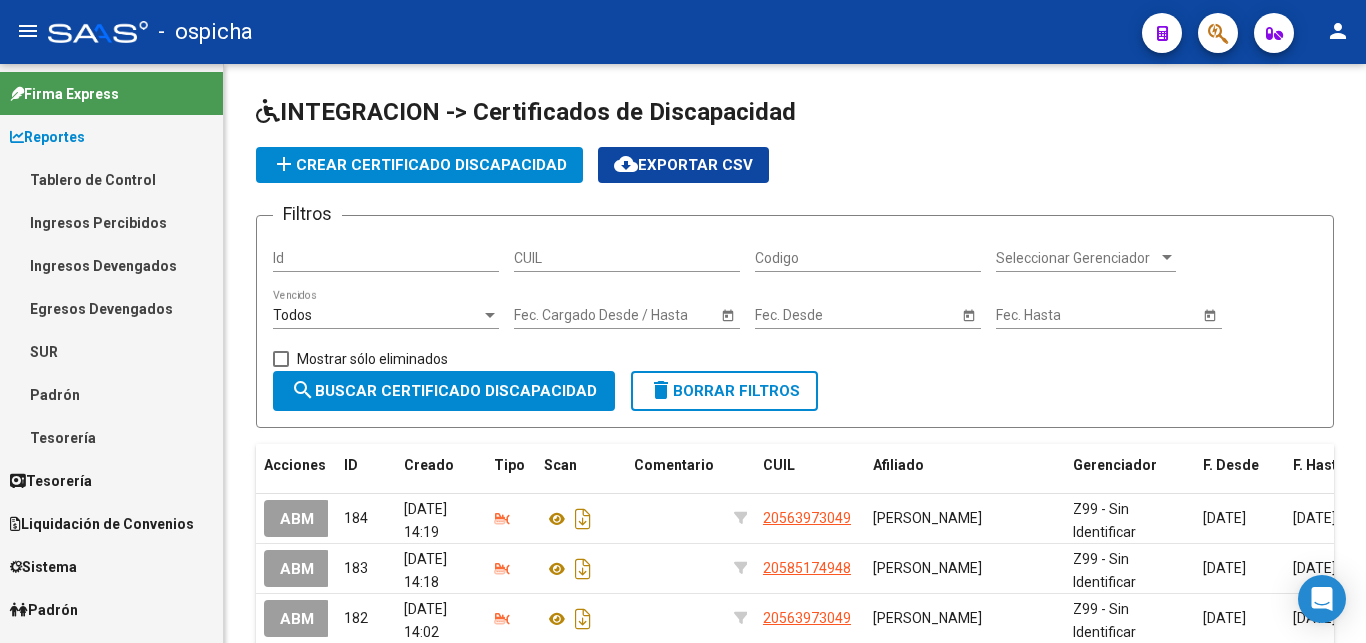 click on "Tablero de Control" at bounding box center [111, 179] 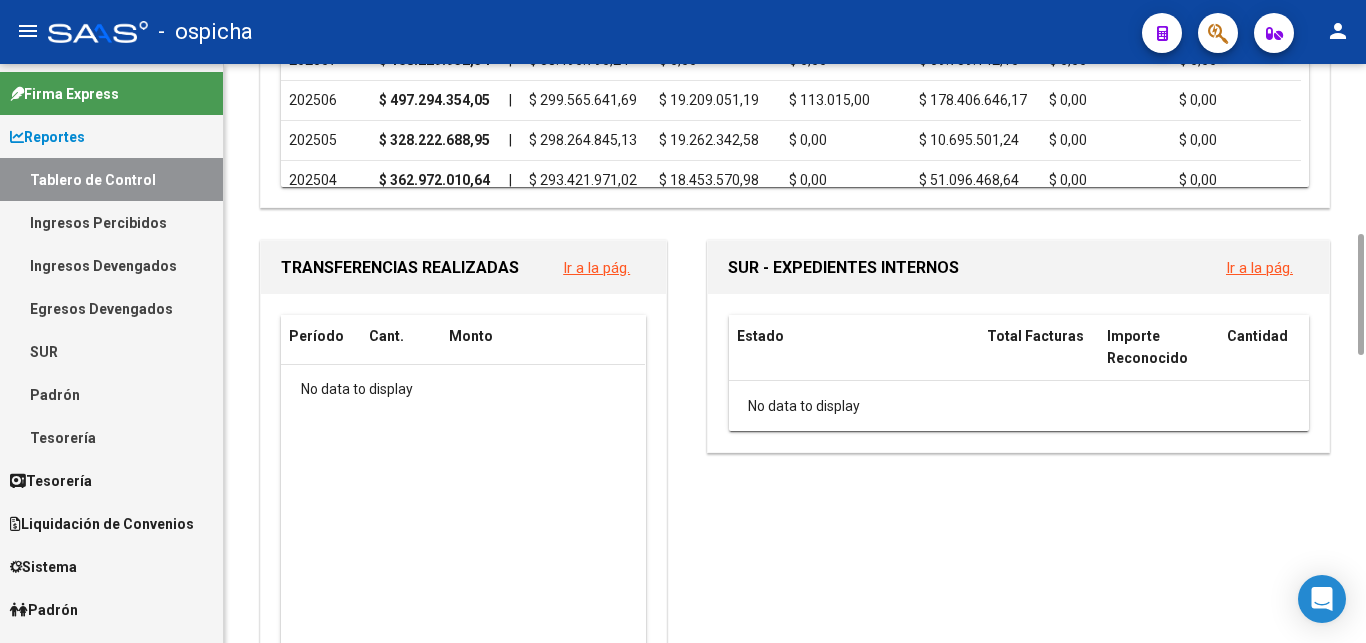scroll, scrollTop: 612, scrollLeft: 0, axis: vertical 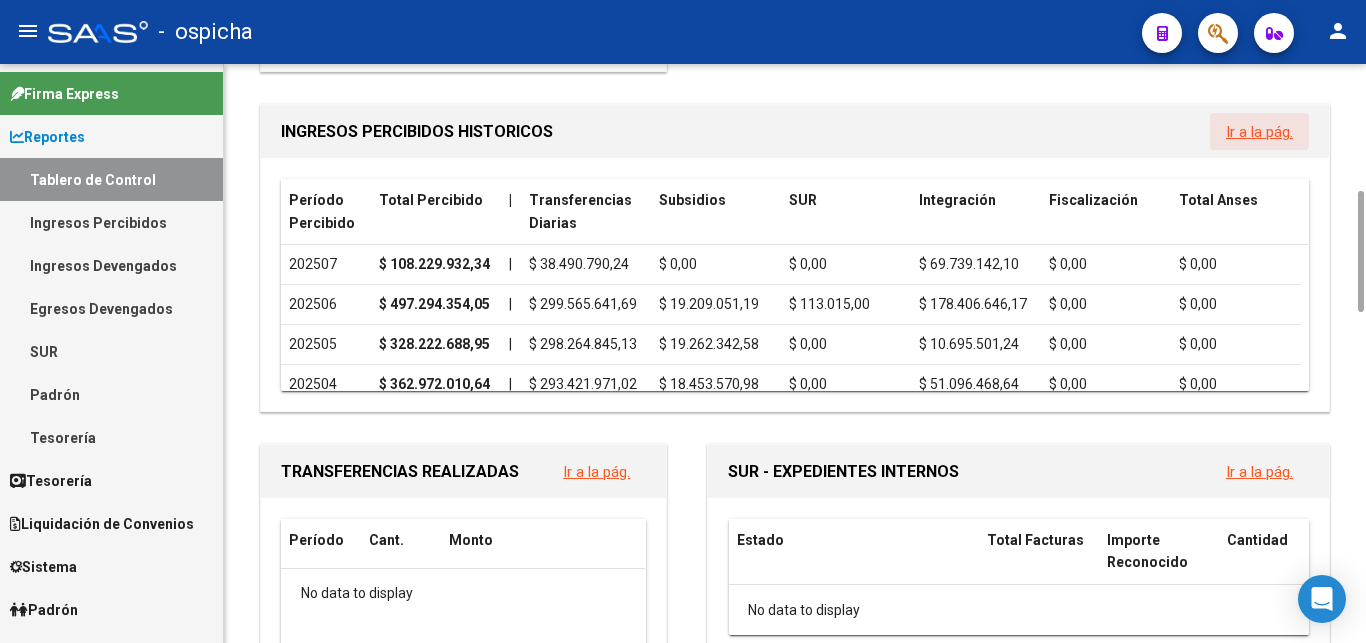 click on "Ir a la pág." 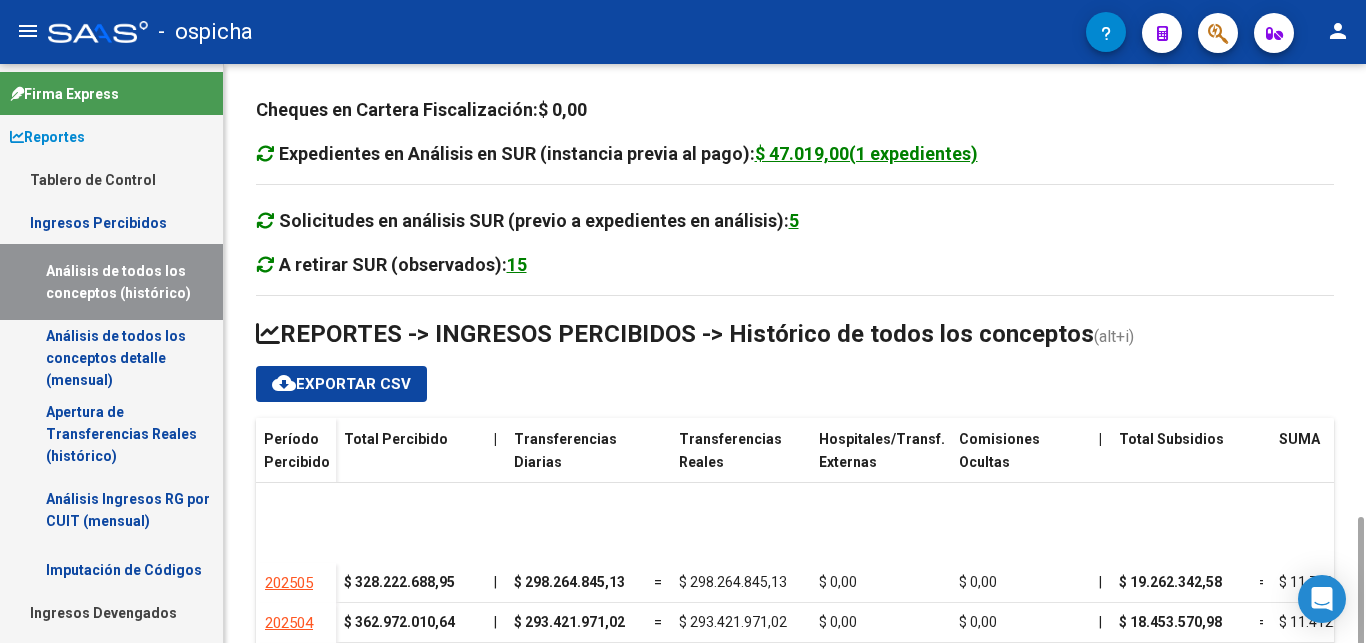 scroll, scrollTop: 269, scrollLeft: 0, axis: vertical 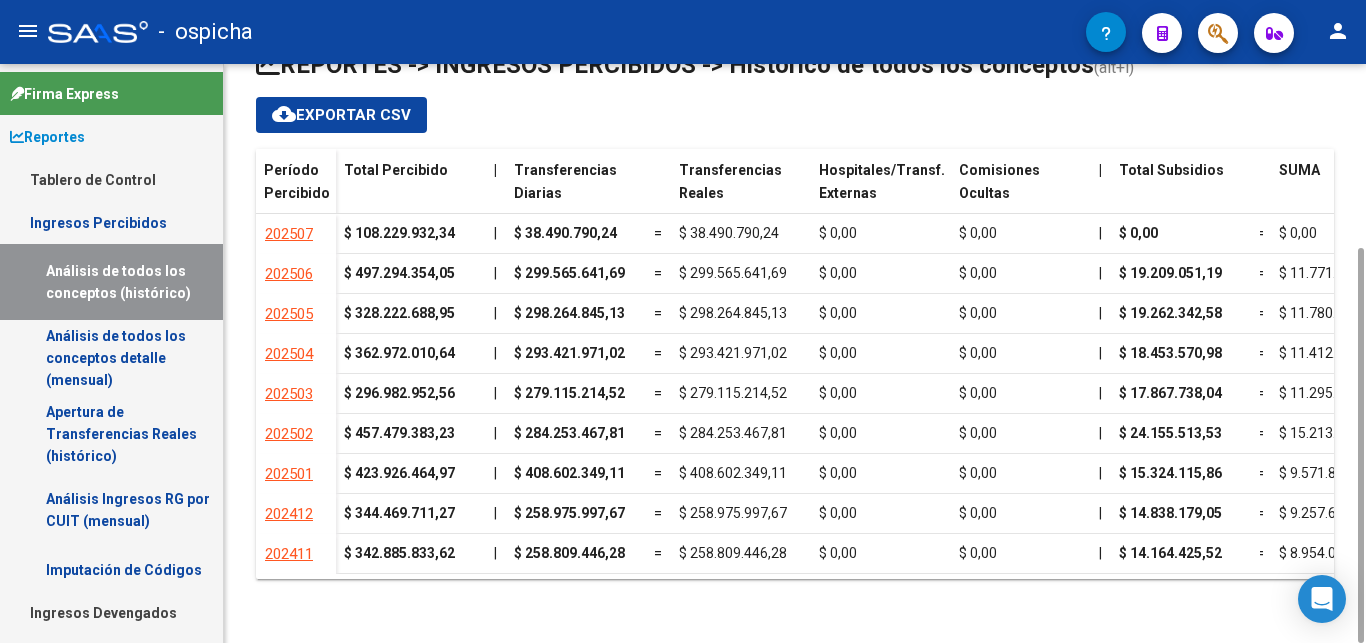 click on "cloud_download  Exportar CSV" 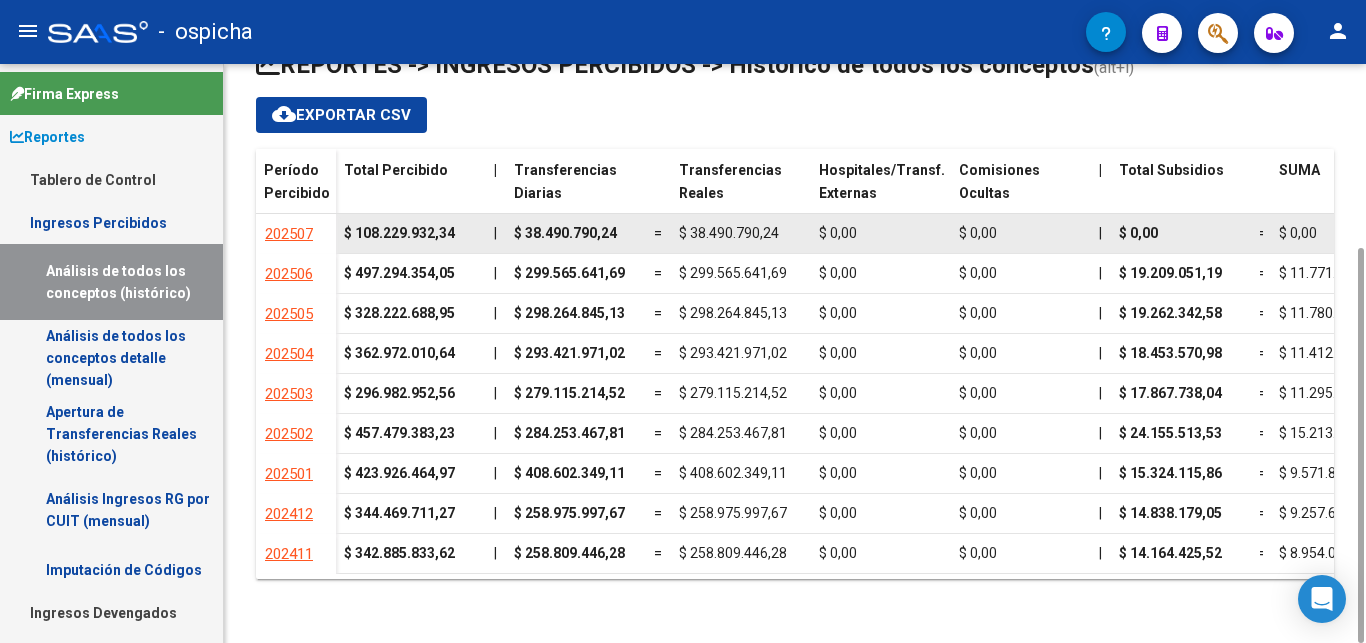 click on "$ 38.490.790,24" 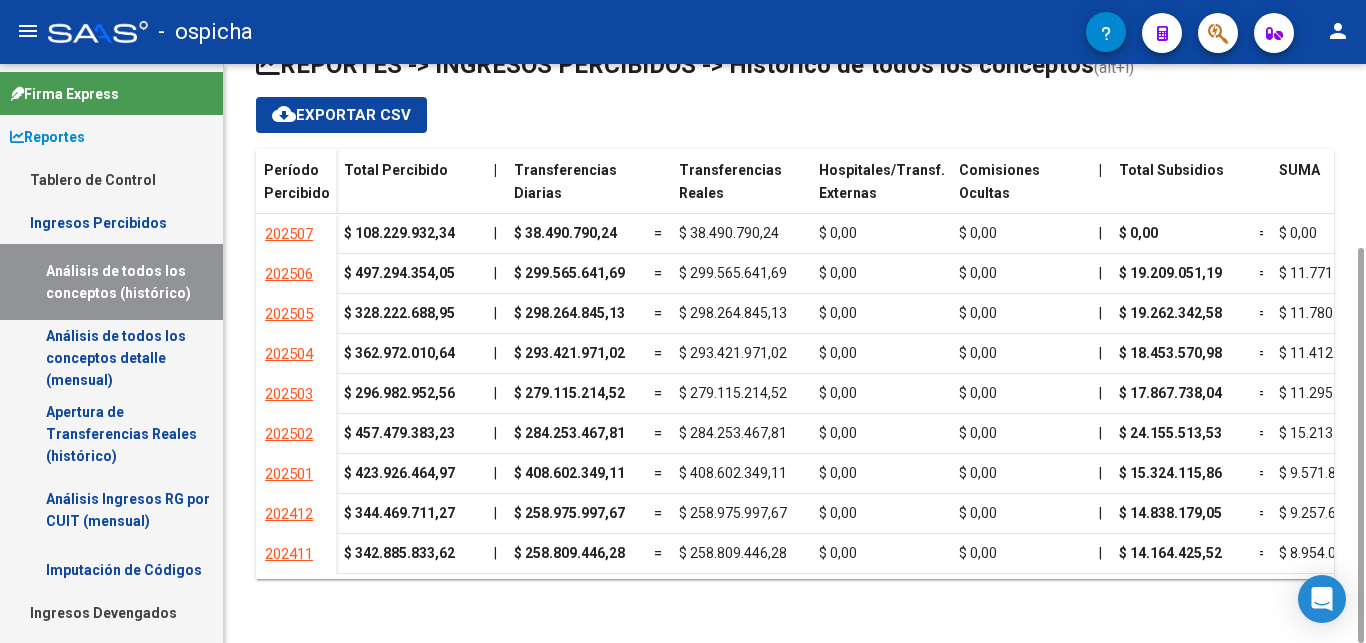scroll, scrollTop: 0, scrollLeft: 0, axis: both 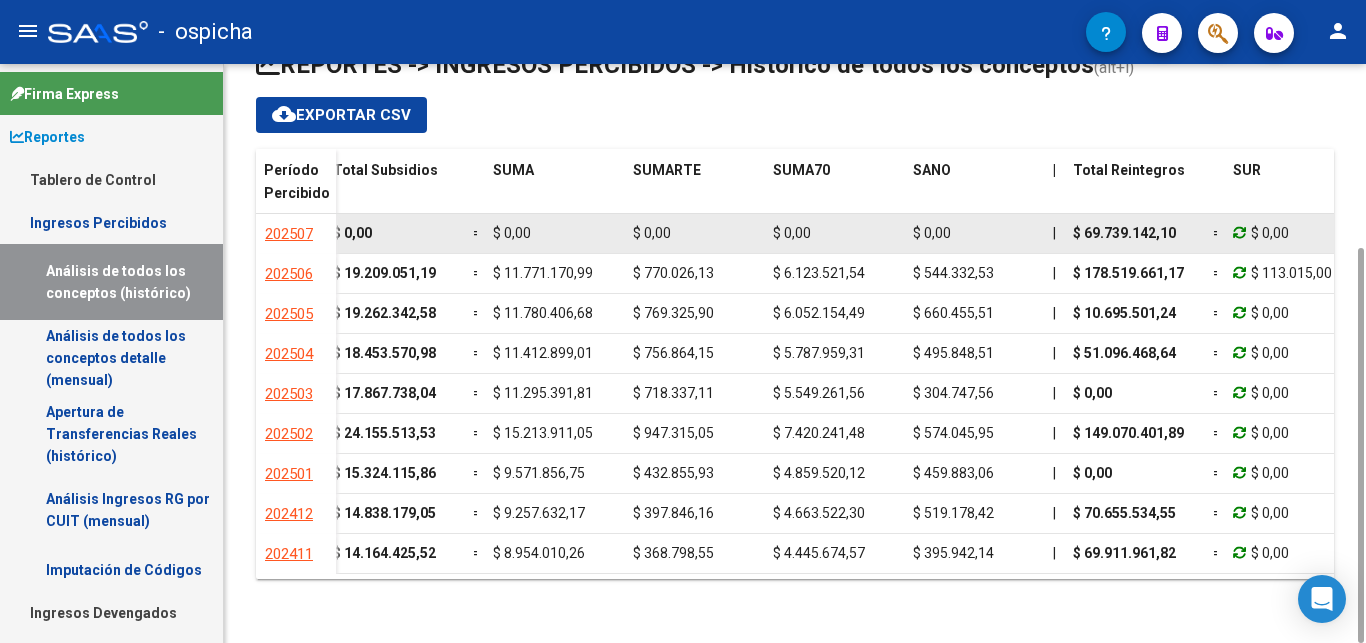 drag, startPoint x: 1117, startPoint y: 247, endPoint x: 1117, endPoint y: 234, distance: 13 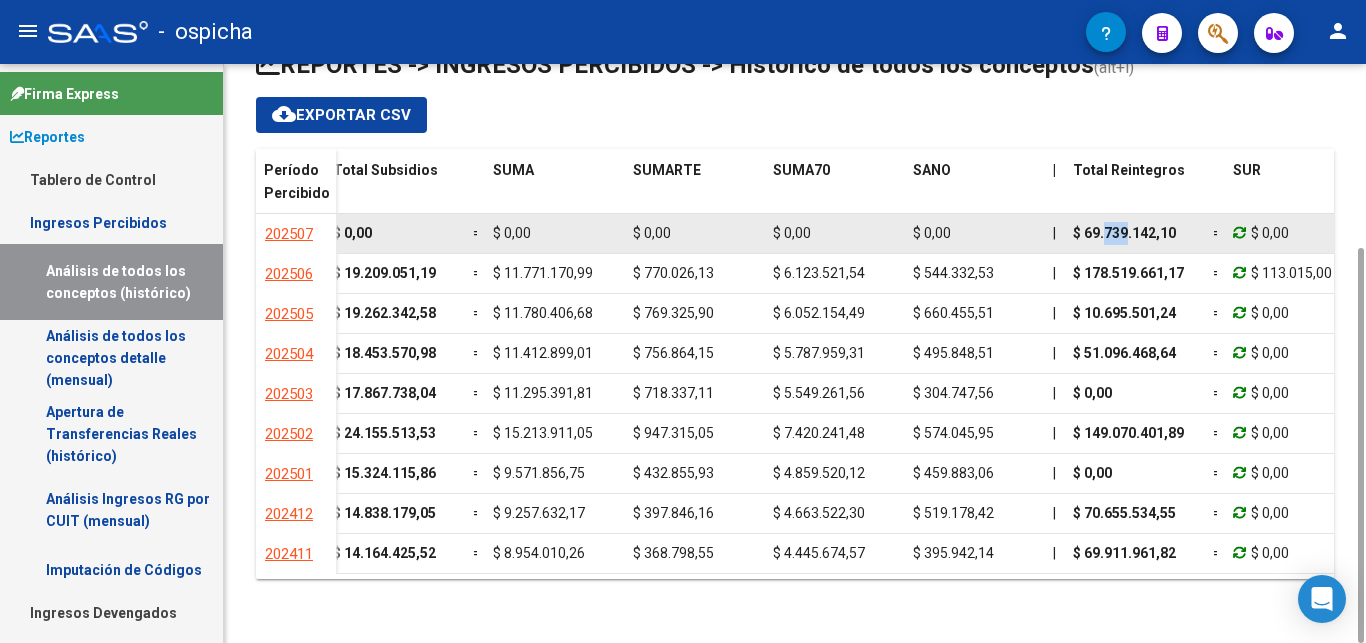 click on "$ 69.739.142,10" 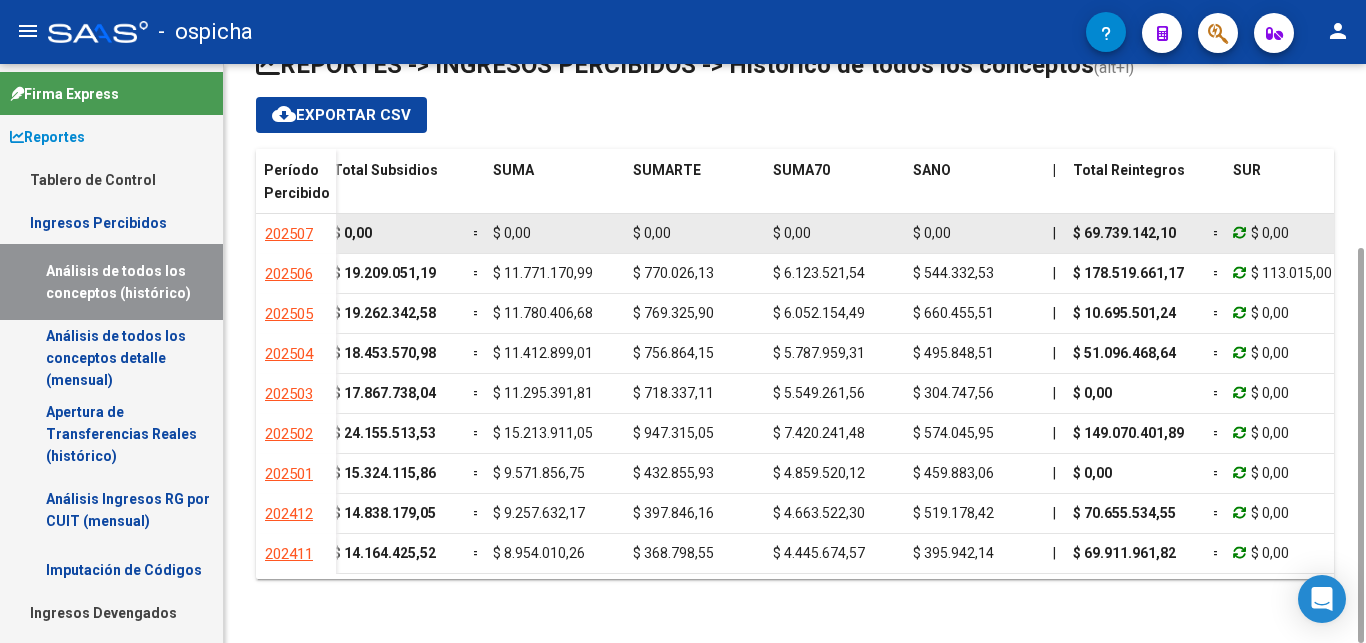 click on "$ 69.739.142,10" 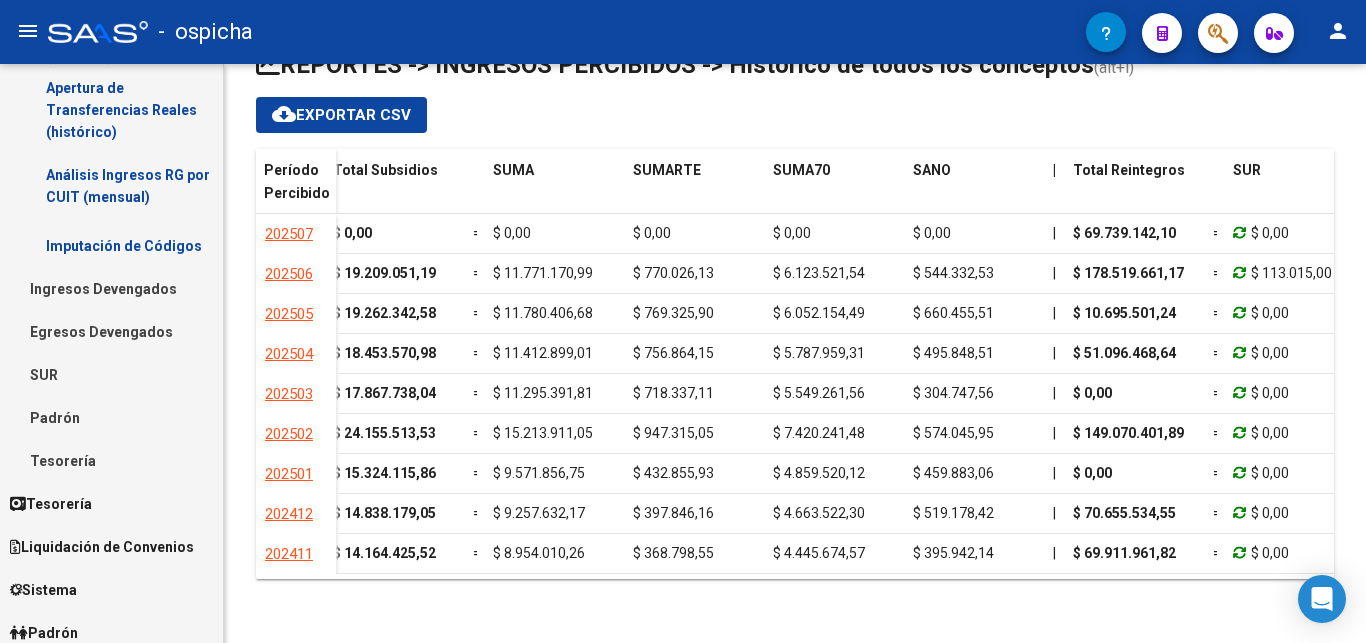 scroll, scrollTop: 415, scrollLeft: 0, axis: vertical 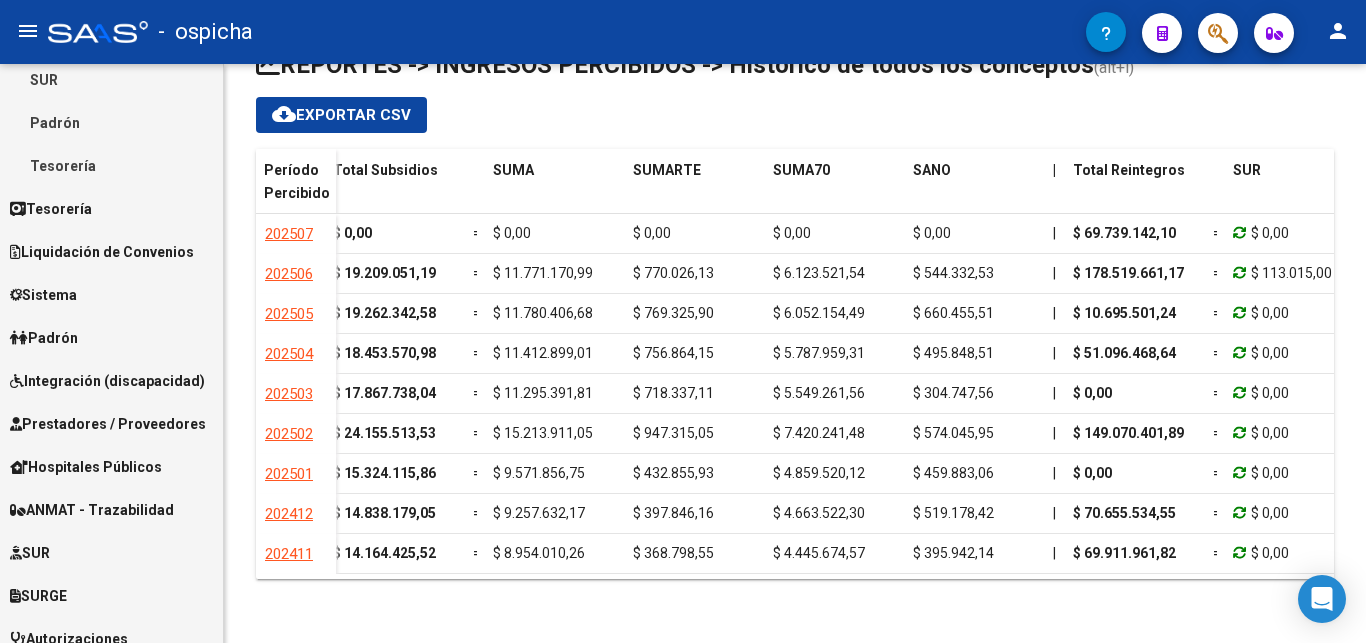 click on "Integración (discapacidad)" at bounding box center [107, 381] 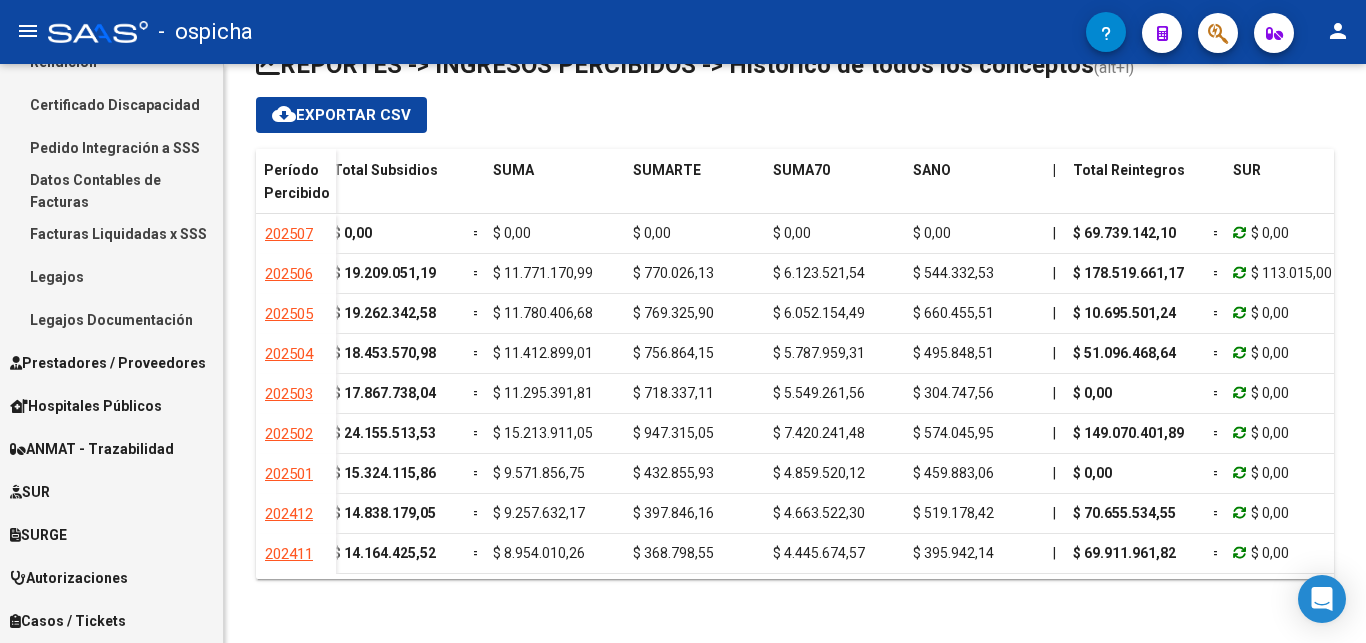 scroll, scrollTop: 343, scrollLeft: 0, axis: vertical 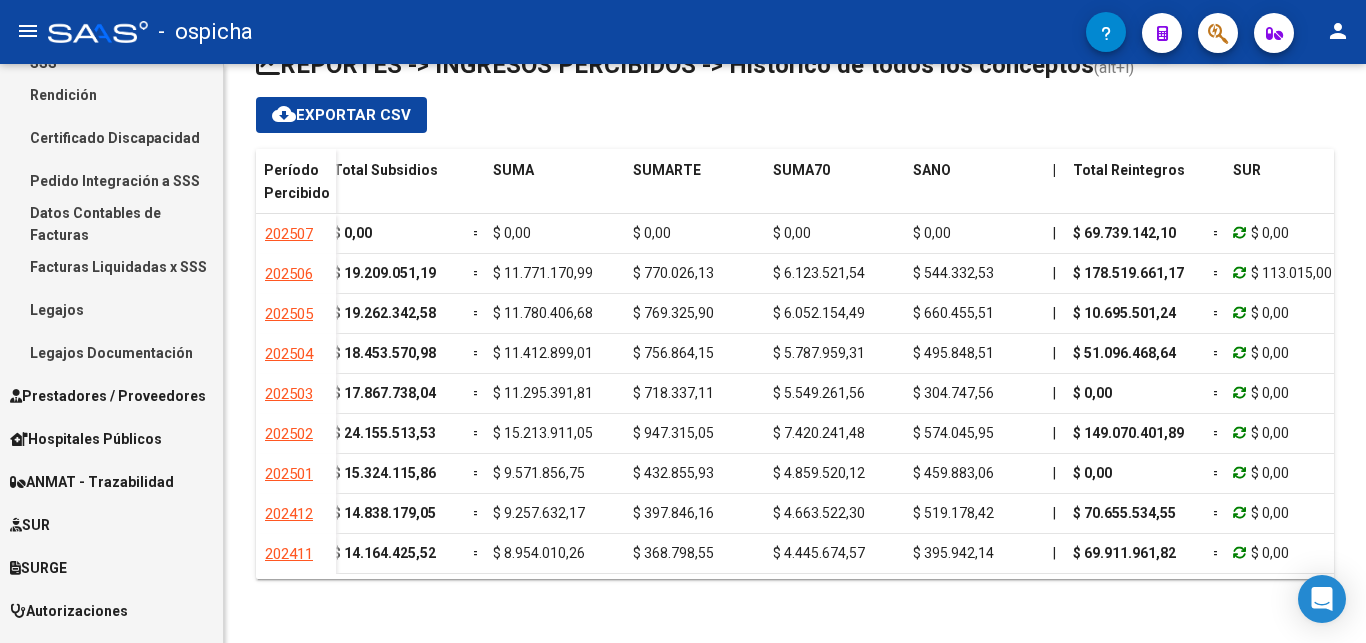 click on "Pedido Integración a SSS" at bounding box center (111, 180) 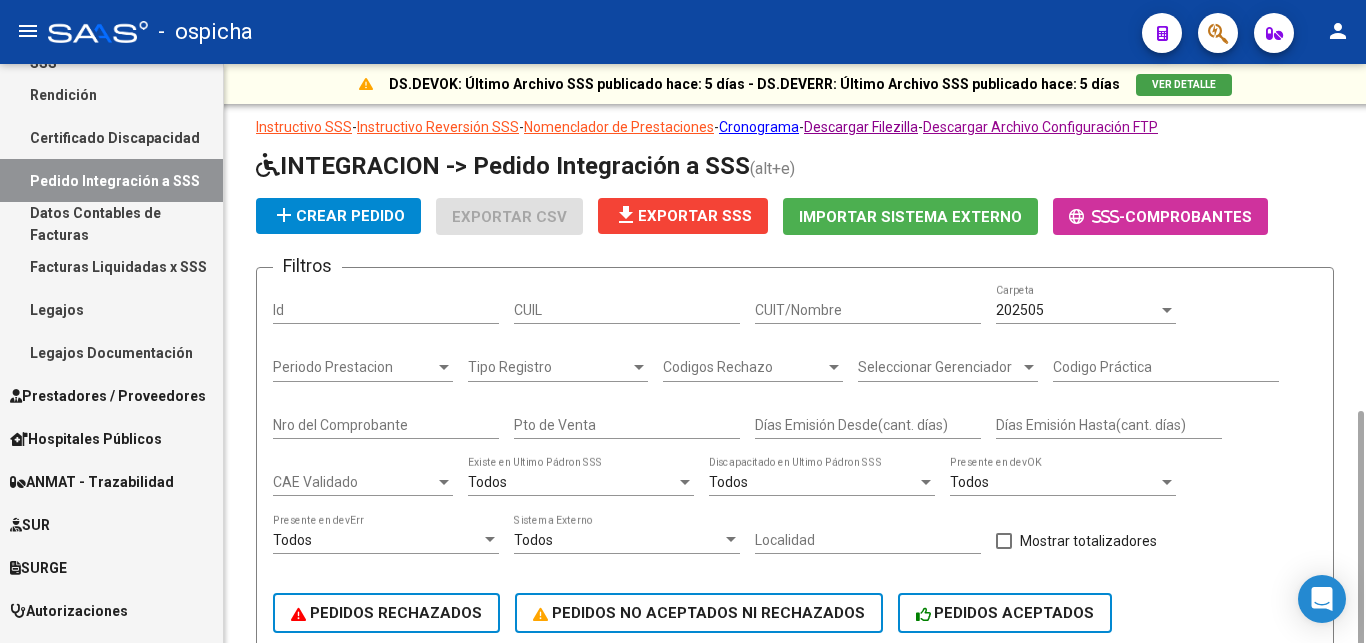 scroll, scrollTop: 204, scrollLeft: 0, axis: vertical 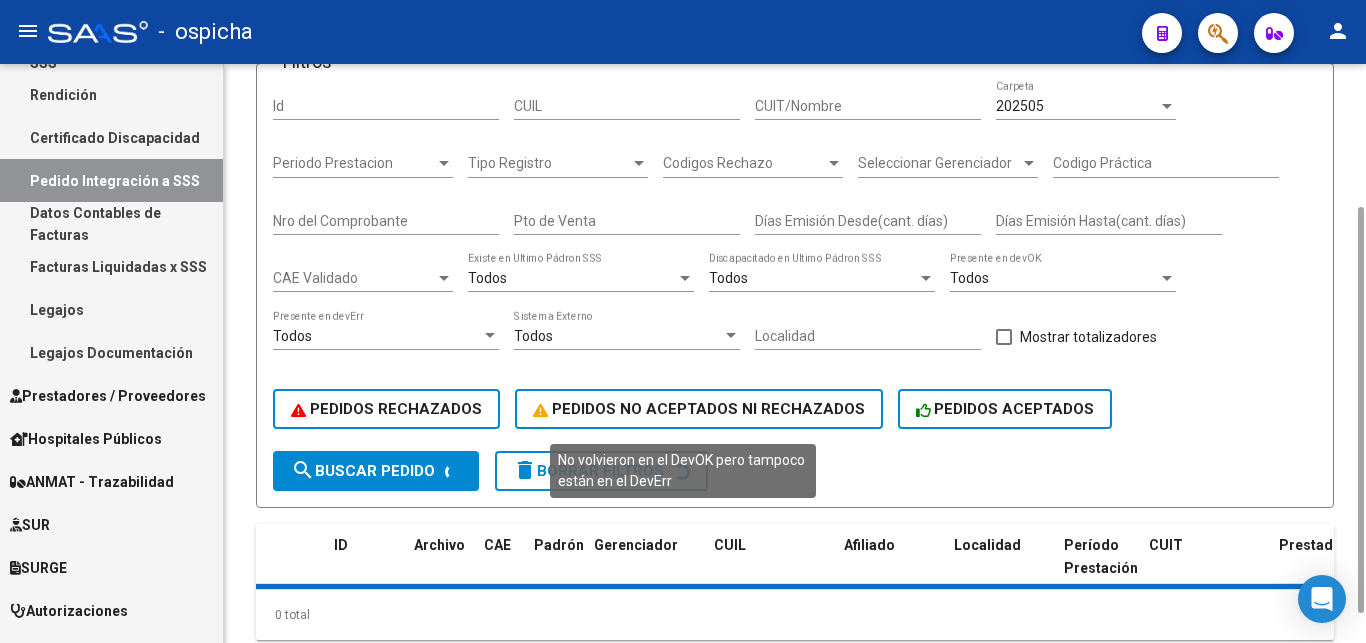 click on "PEDIDOS NO ACEPTADOS NI RECHAZADOS" 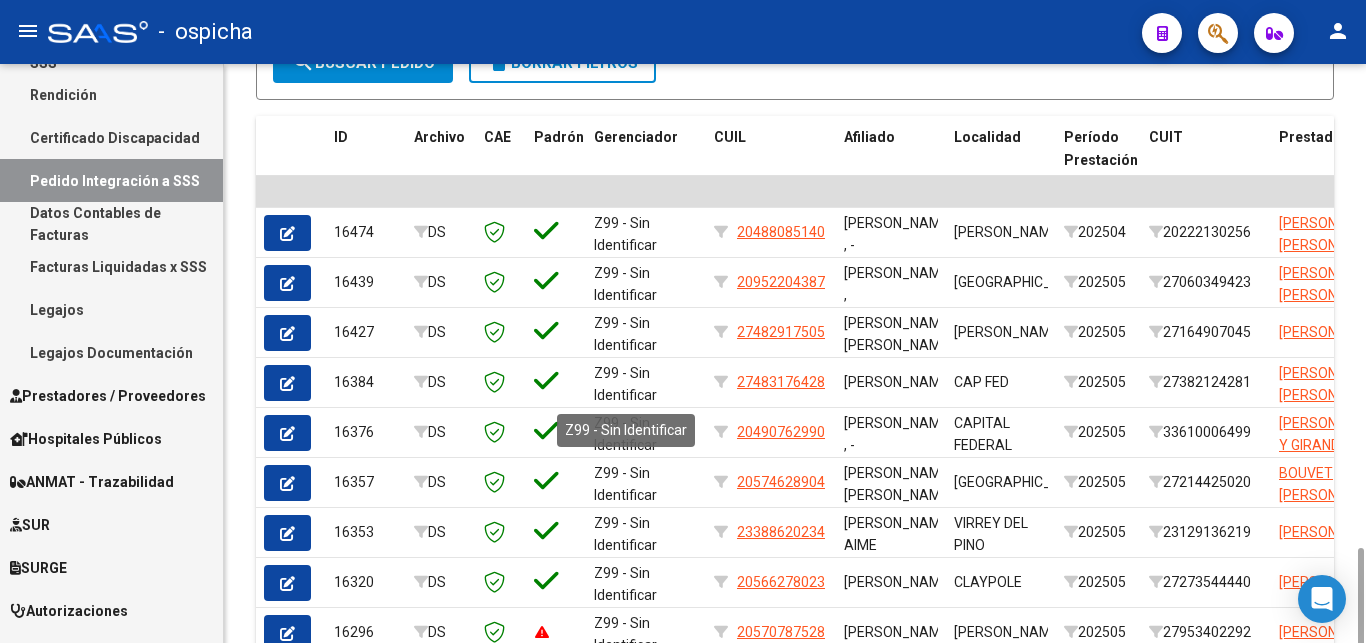 scroll, scrollTop: 766, scrollLeft: 0, axis: vertical 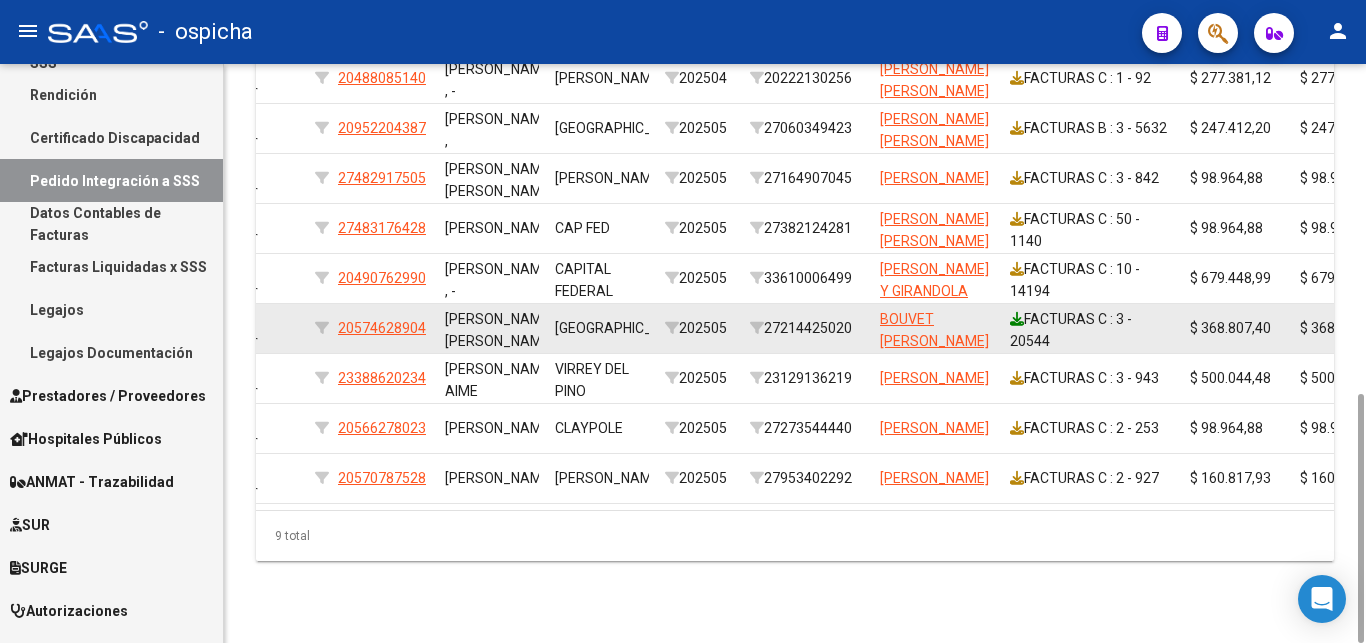 click 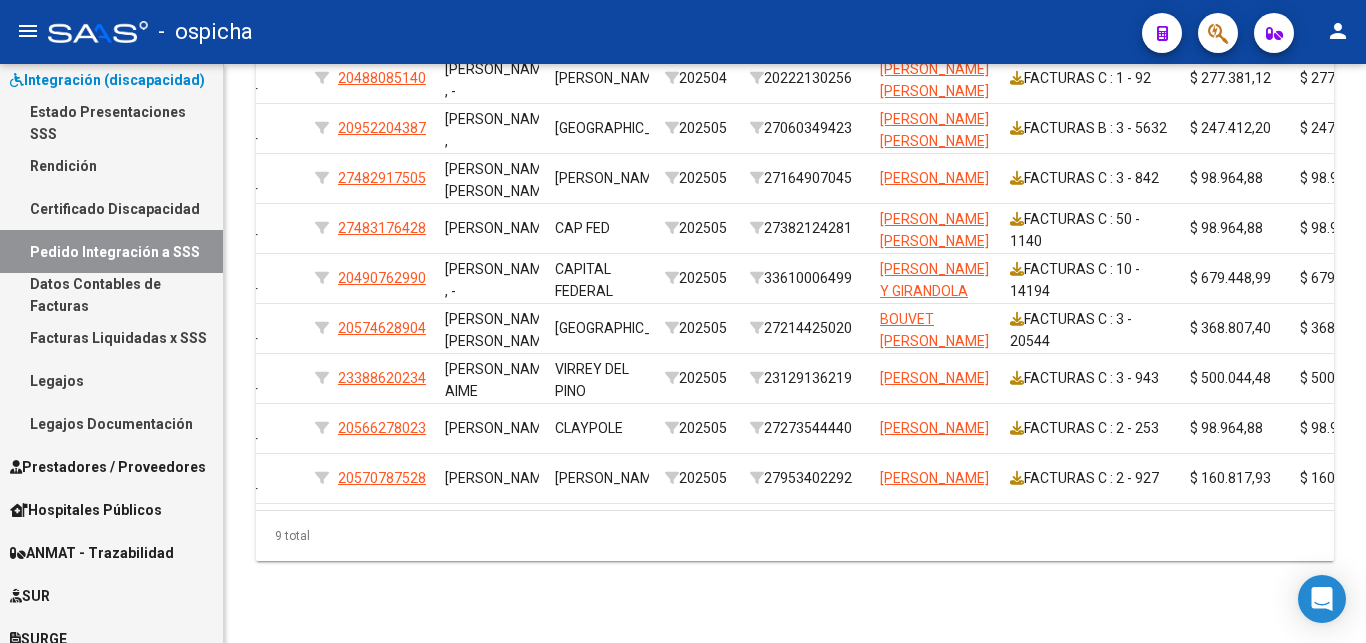 scroll, scrollTop: 241, scrollLeft: 0, axis: vertical 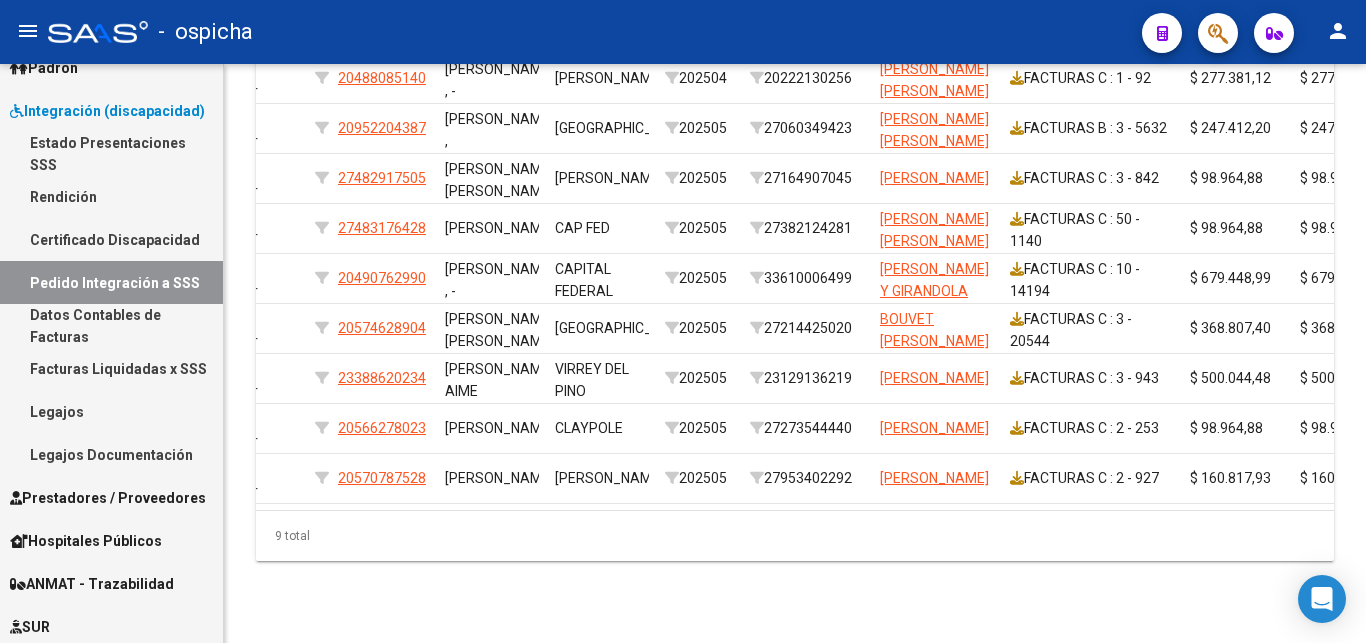 click on "Prestadores / Proveedores" at bounding box center (108, 498) 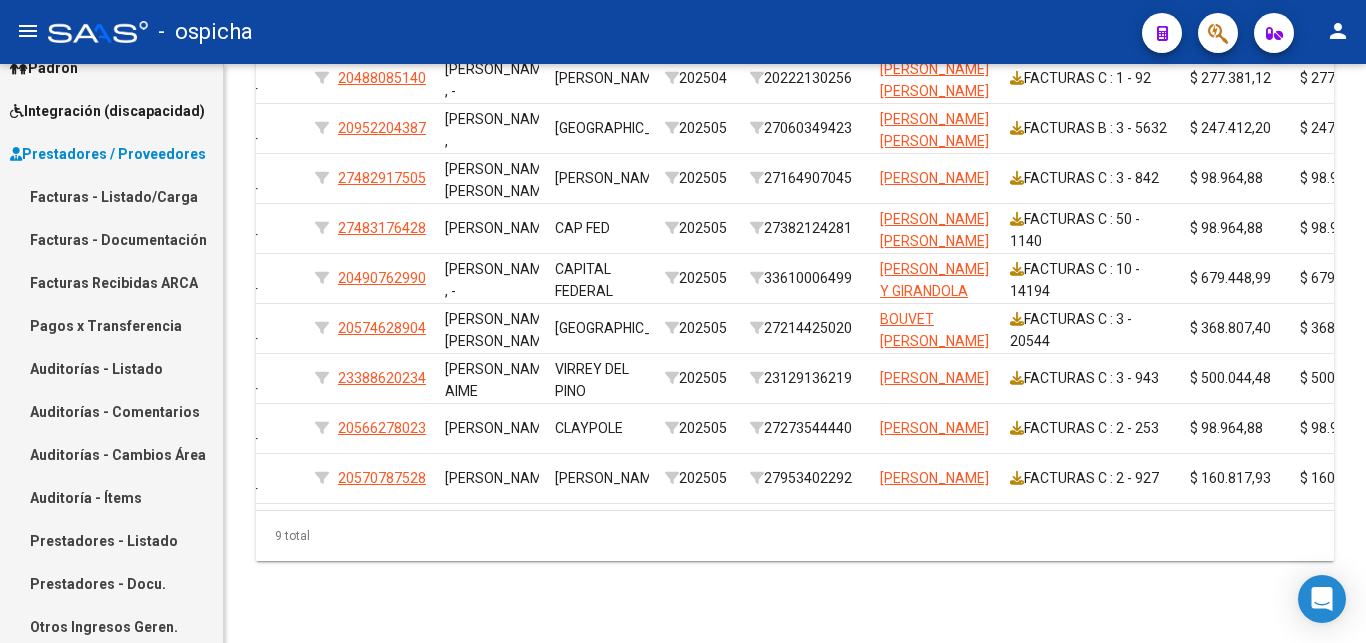 click on "Facturas - Listado/Carga" at bounding box center (111, 196) 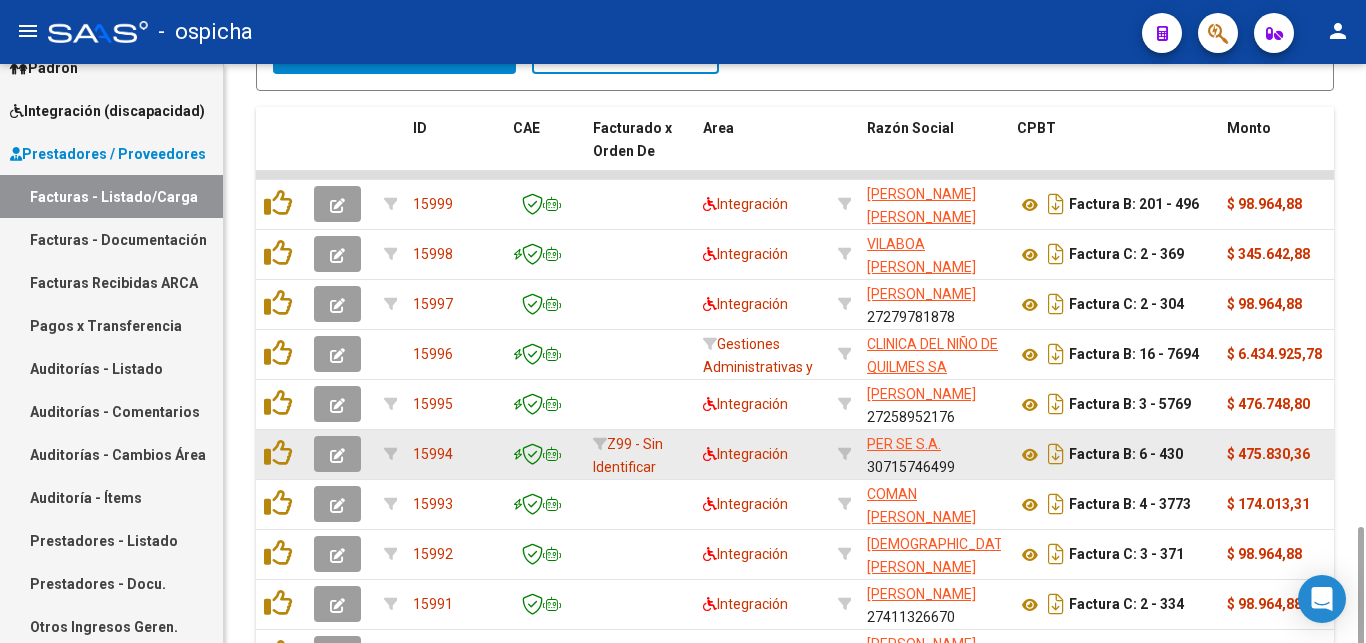 scroll, scrollTop: 840, scrollLeft: 0, axis: vertical 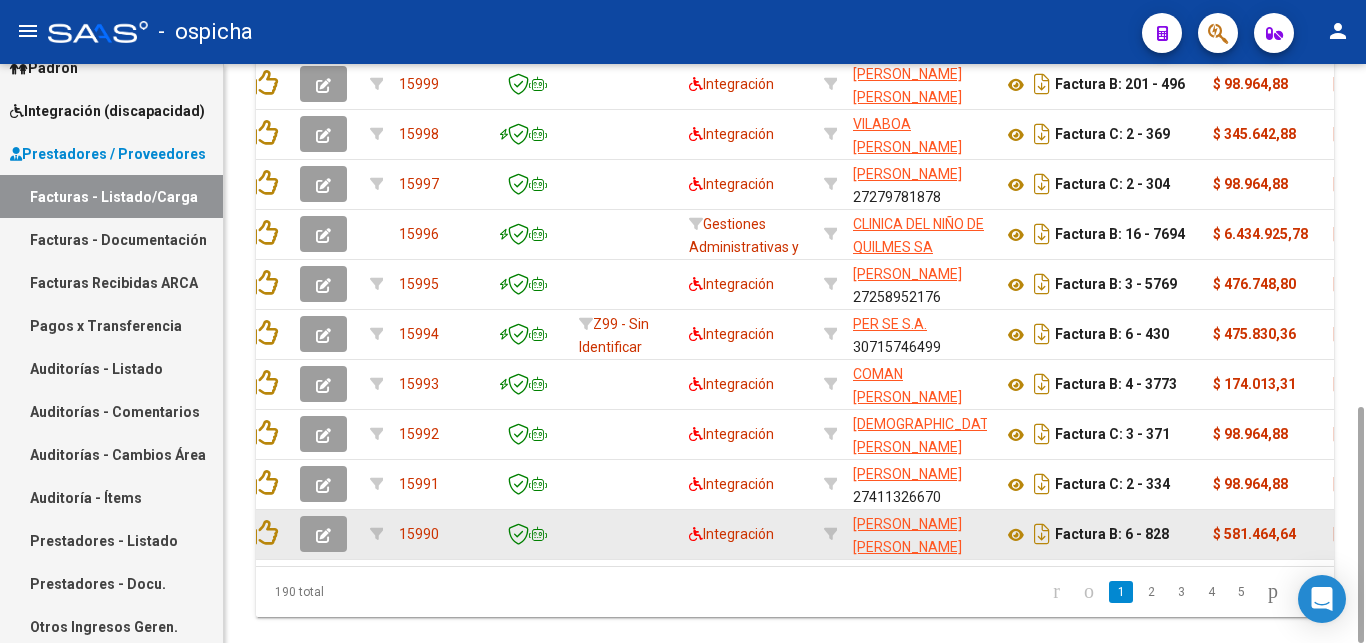 click 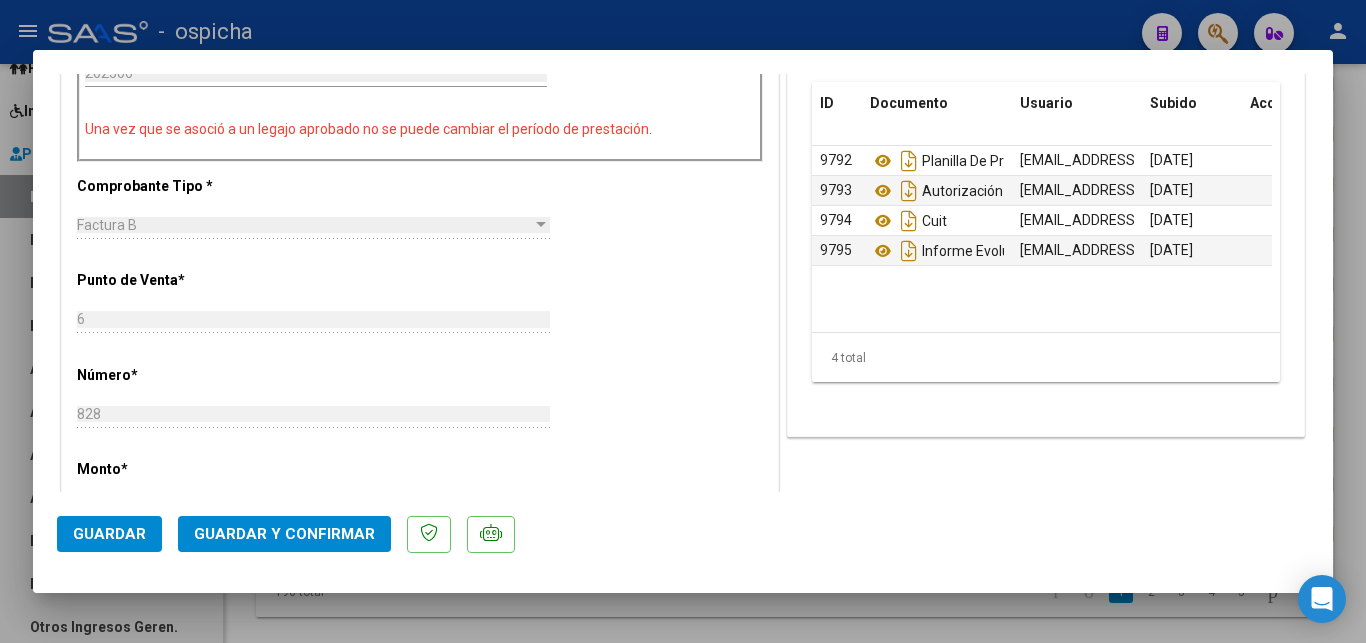 scroll, scrollTop: 647, scrollLeft: 0, axis: vertical 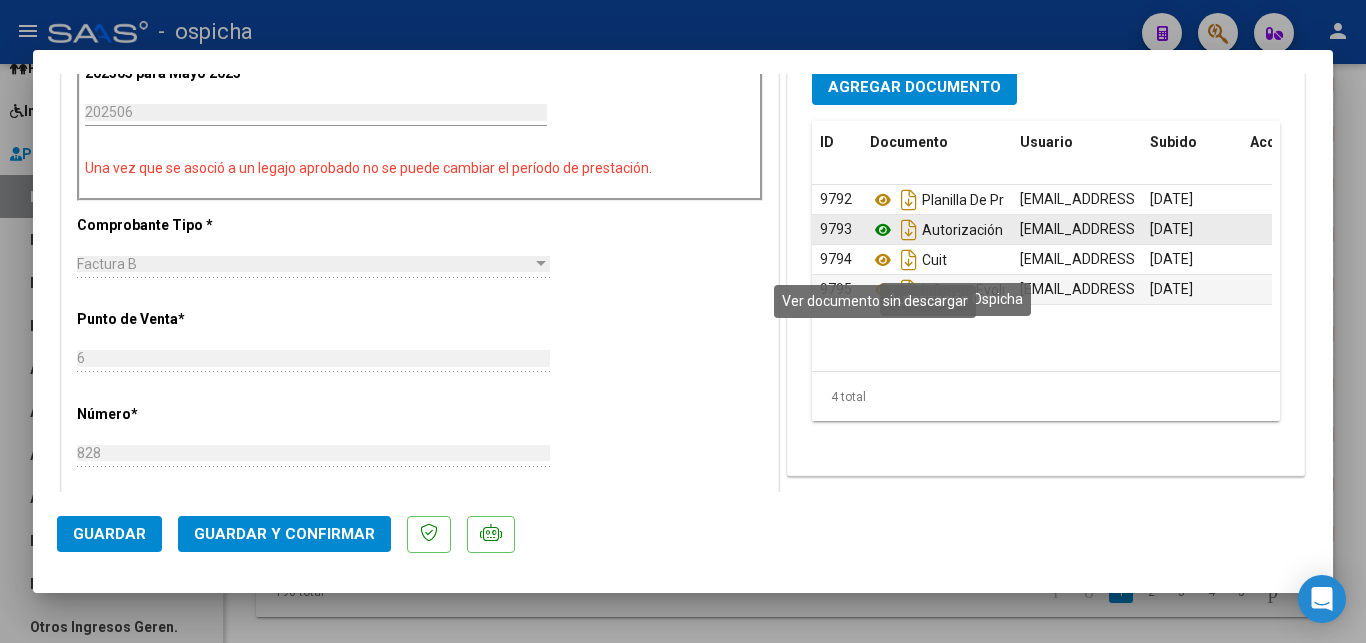 click 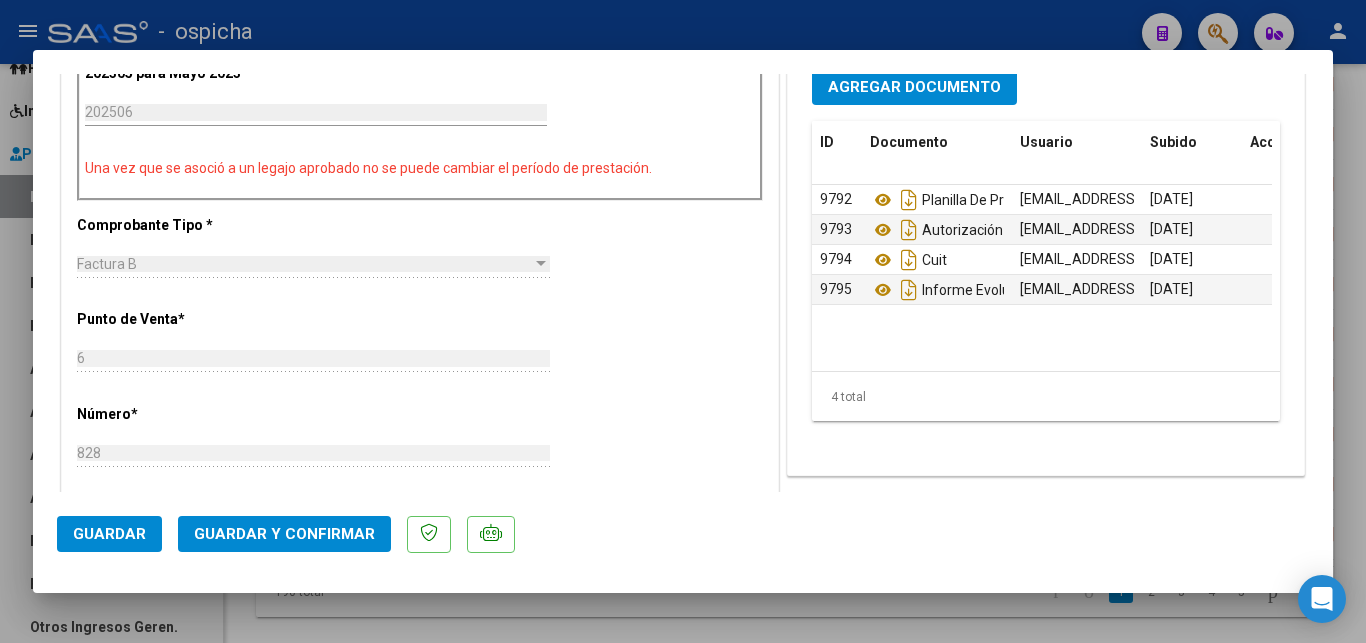 click at bounding box center (683, 321) 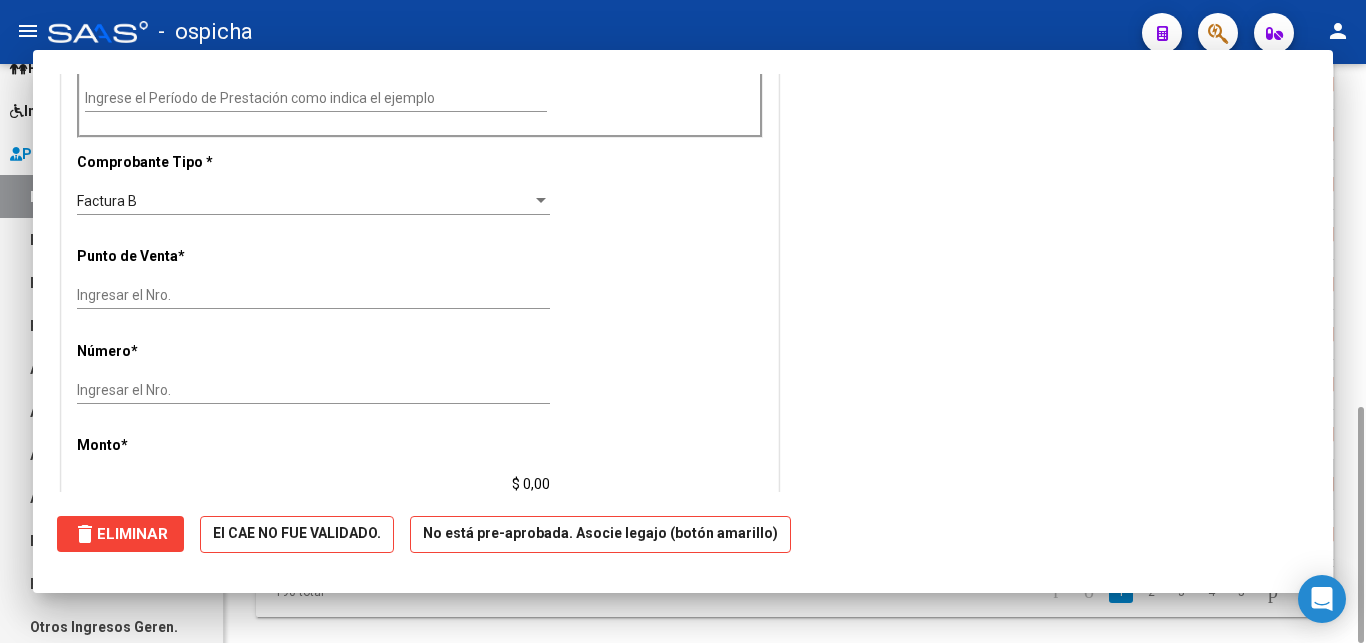 scroll, scrollTop: 0, scrollLeft: 0, axis: both 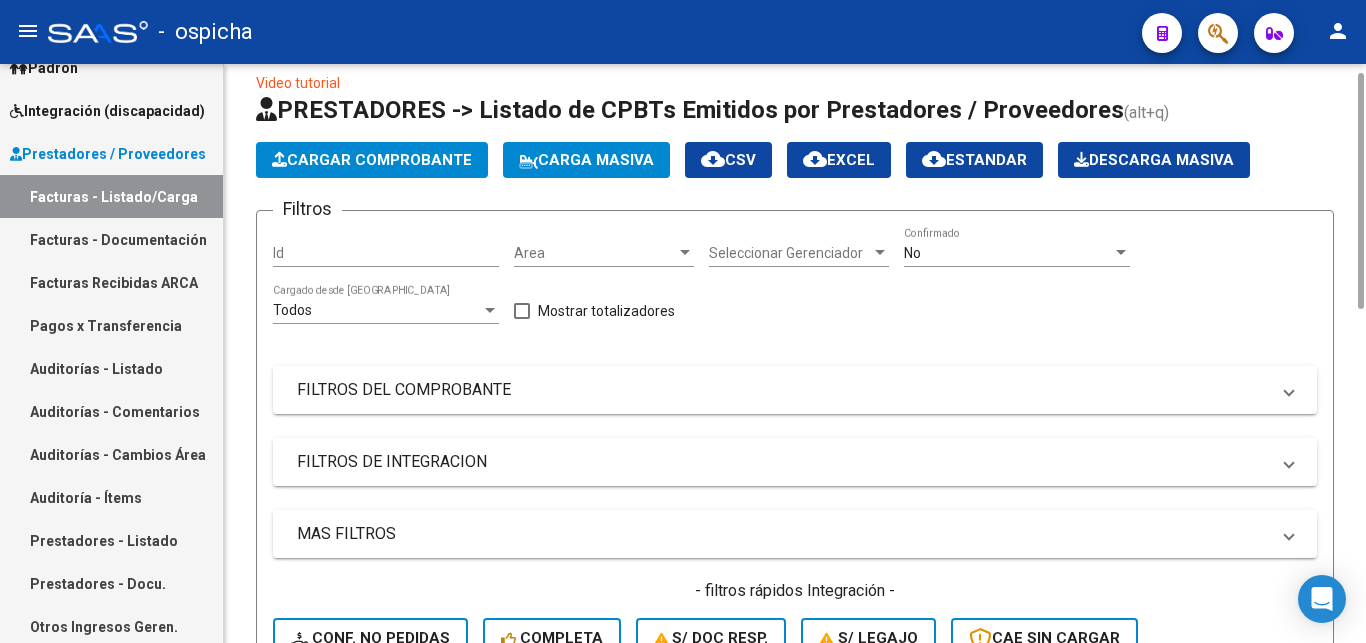 click on "No" at bounding box center (1008, 253) 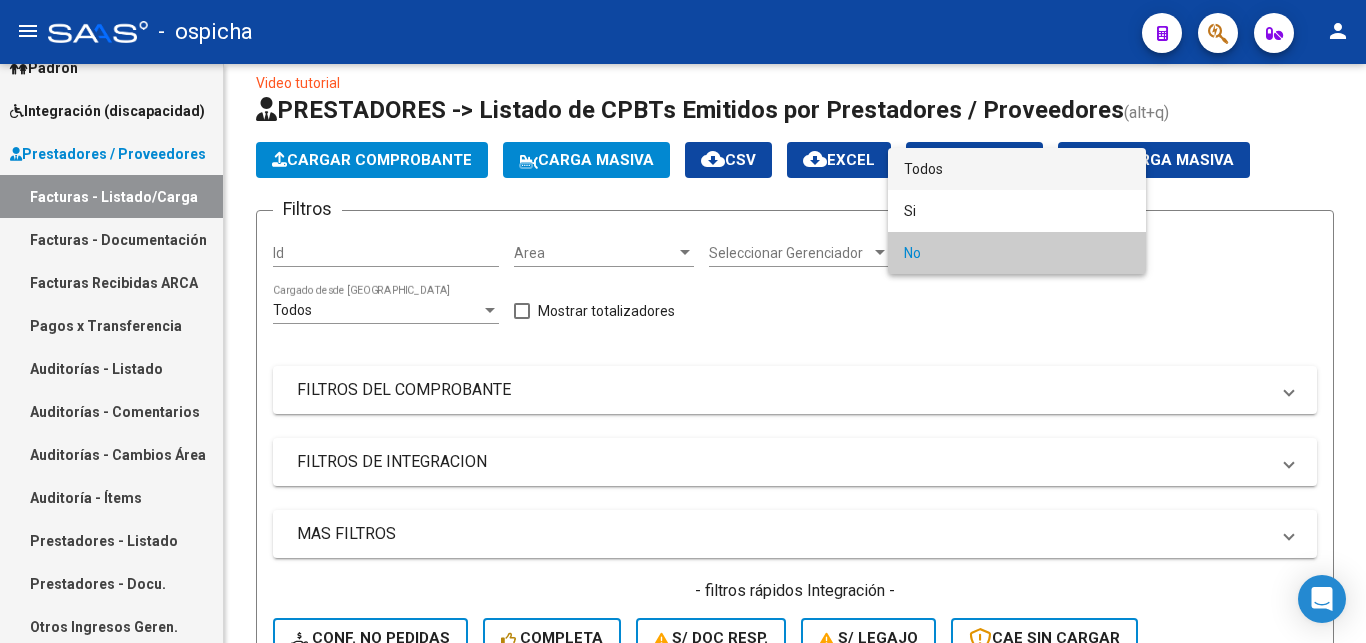 click on "Todos" at bounding box center (1017, 169) 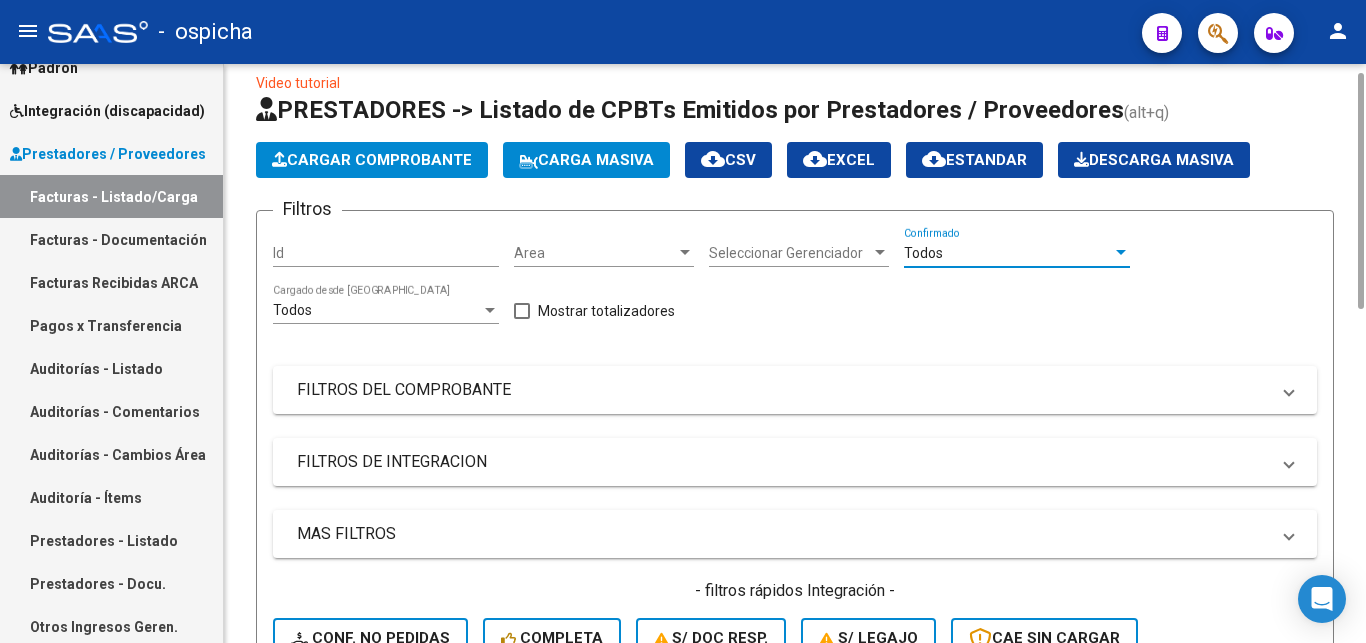 scroll, scrollTop: 432, scrollLeft: 0, axis: vertical 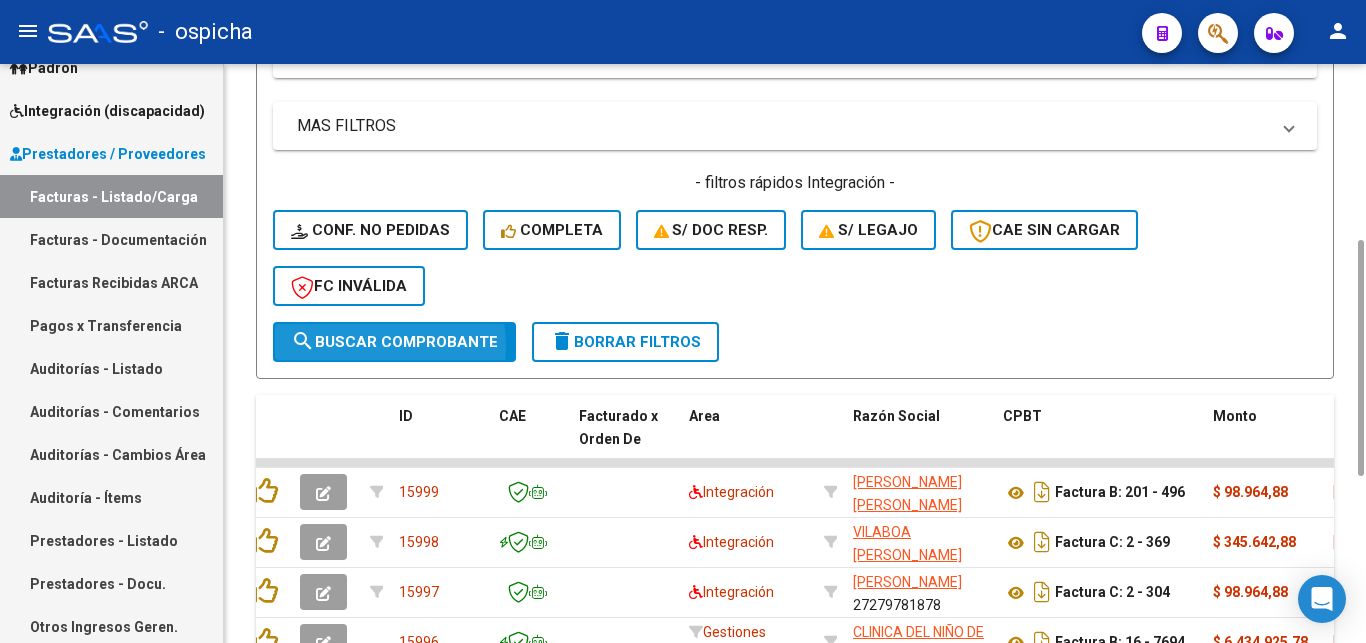 click on "search  Buscar Comprobante" 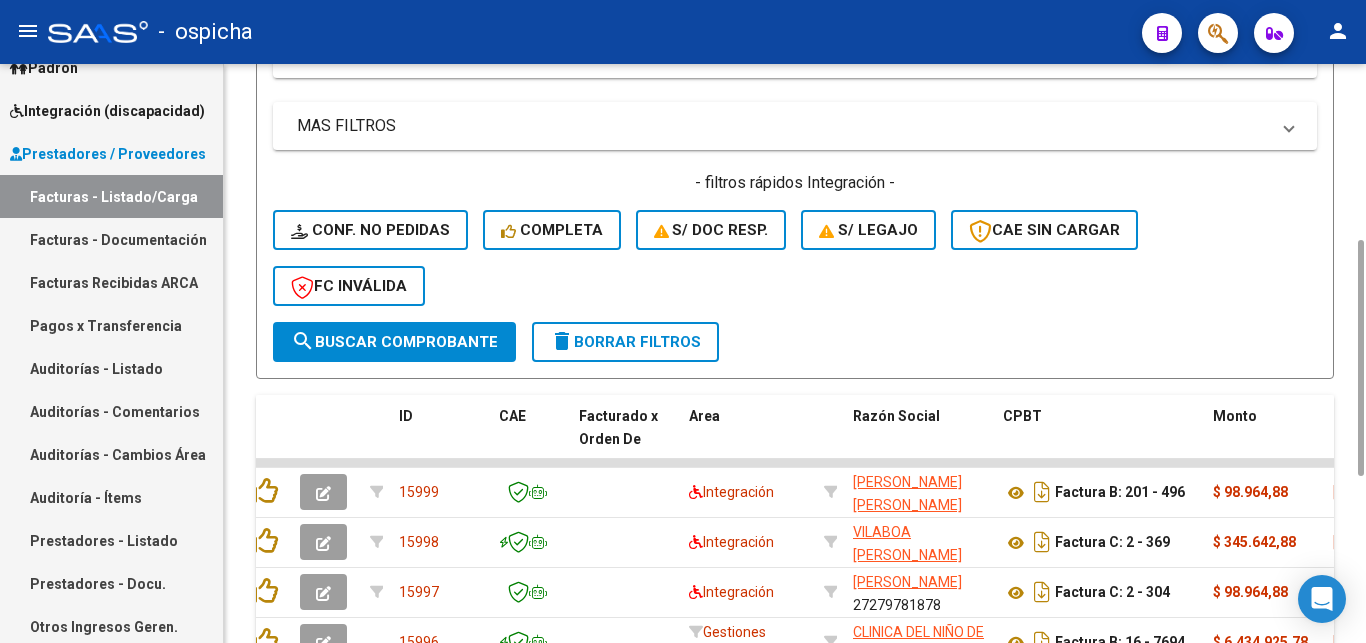 scroll, scrollTop: 0, scrollLeft: 14, axis: horizontal 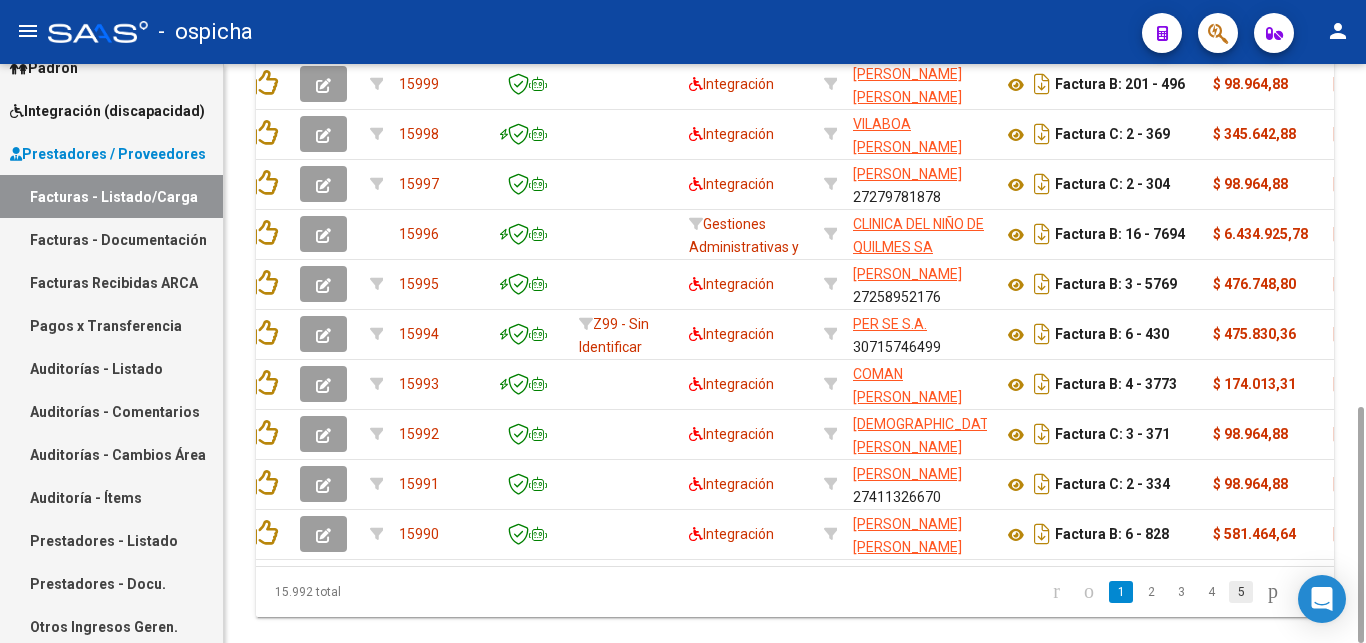 click on "5" 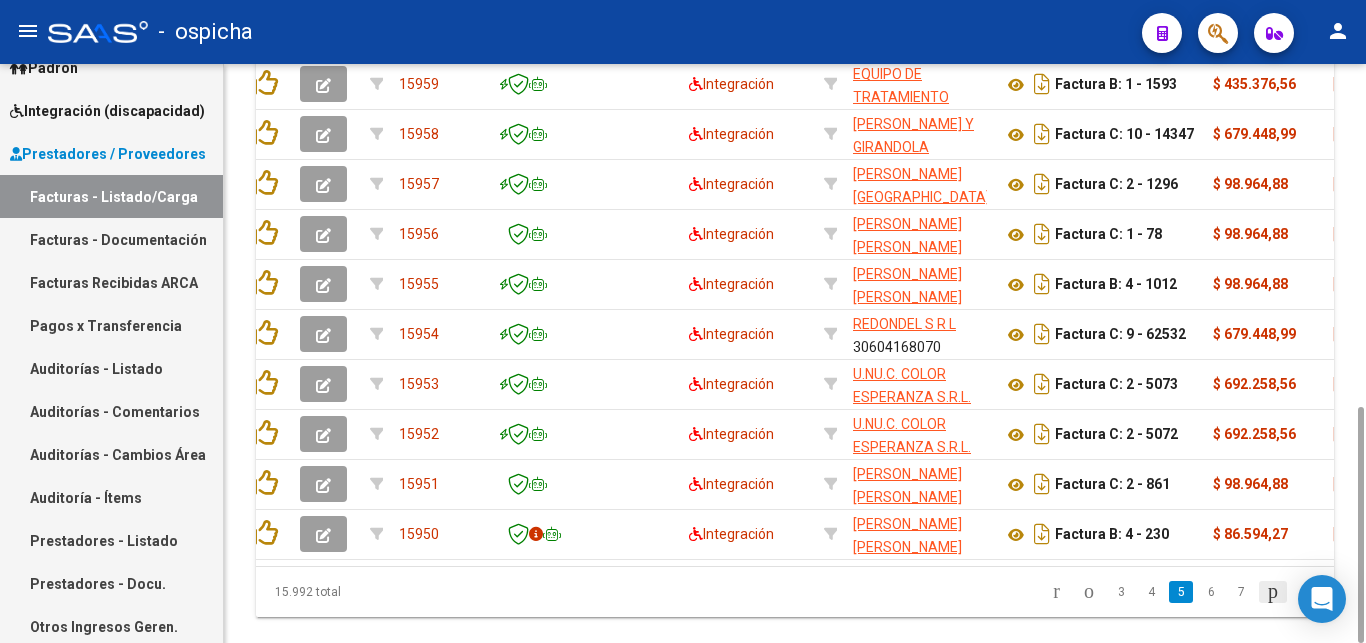 scroll, scrollTop: 0, scrollLeft: 14, axis: horizontal 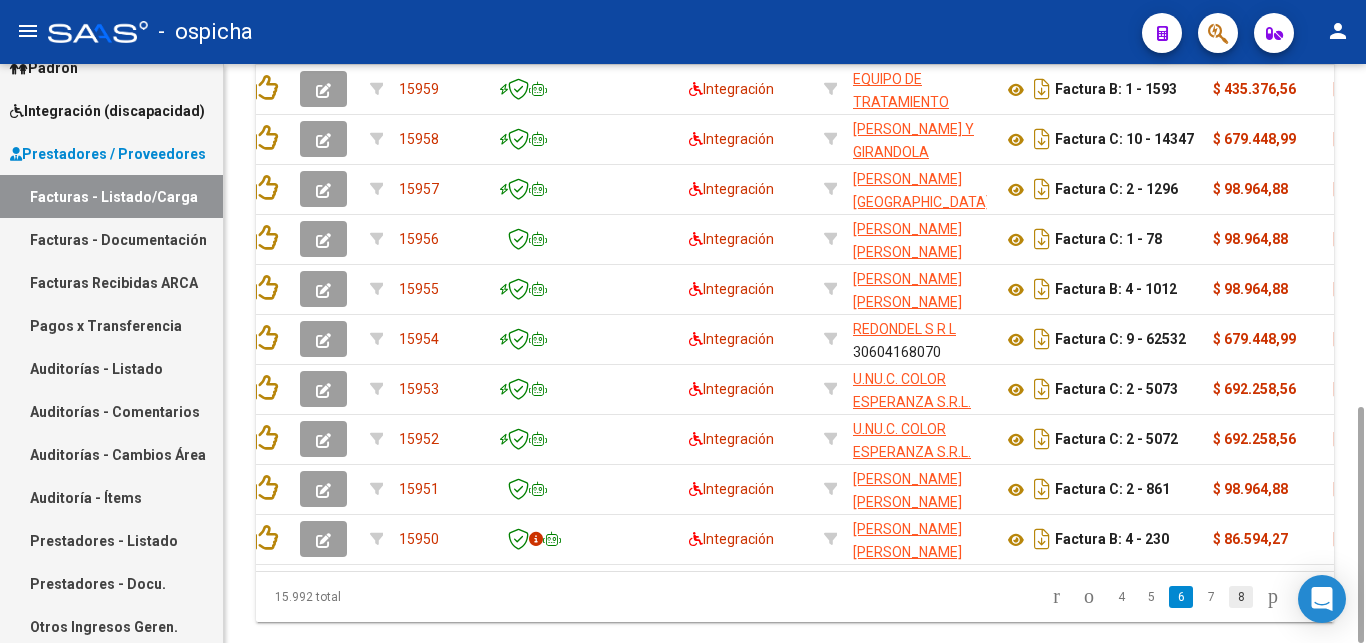click on "8" 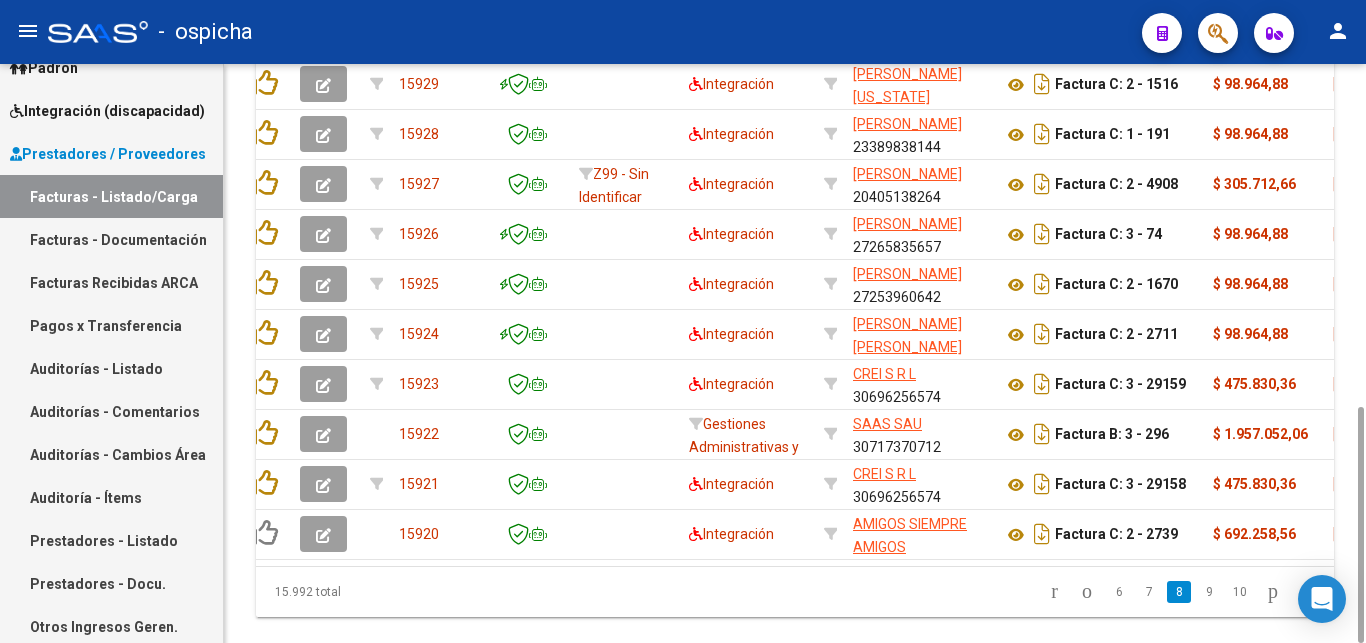 scroll, scrollTop: 0, scrollLeft: 14, axis: horizontal 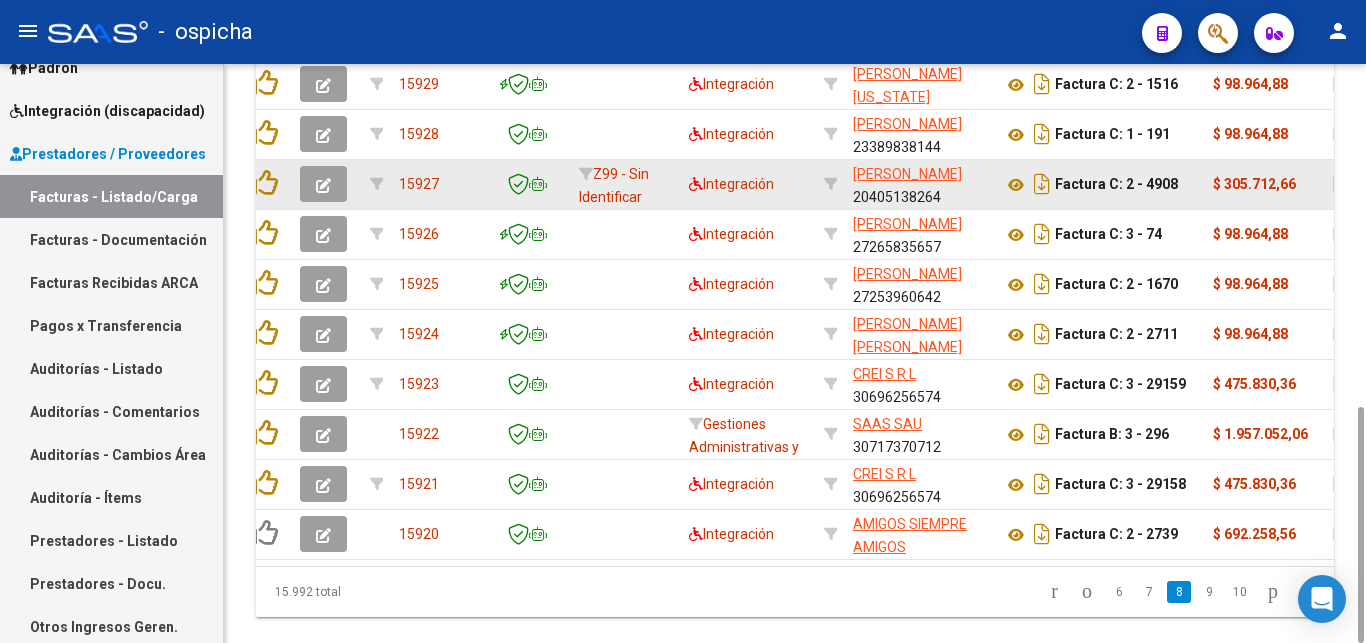 click 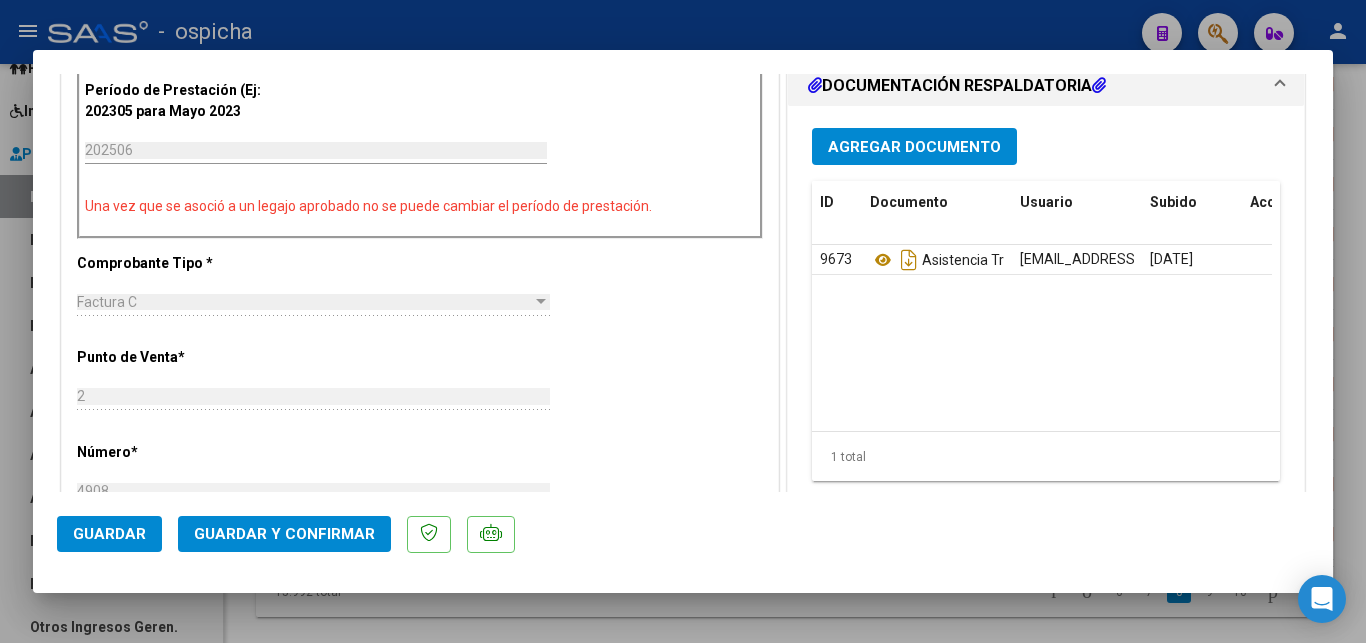 scroll, scrollTop: 612, scrollLeft: 0, axis: vertical 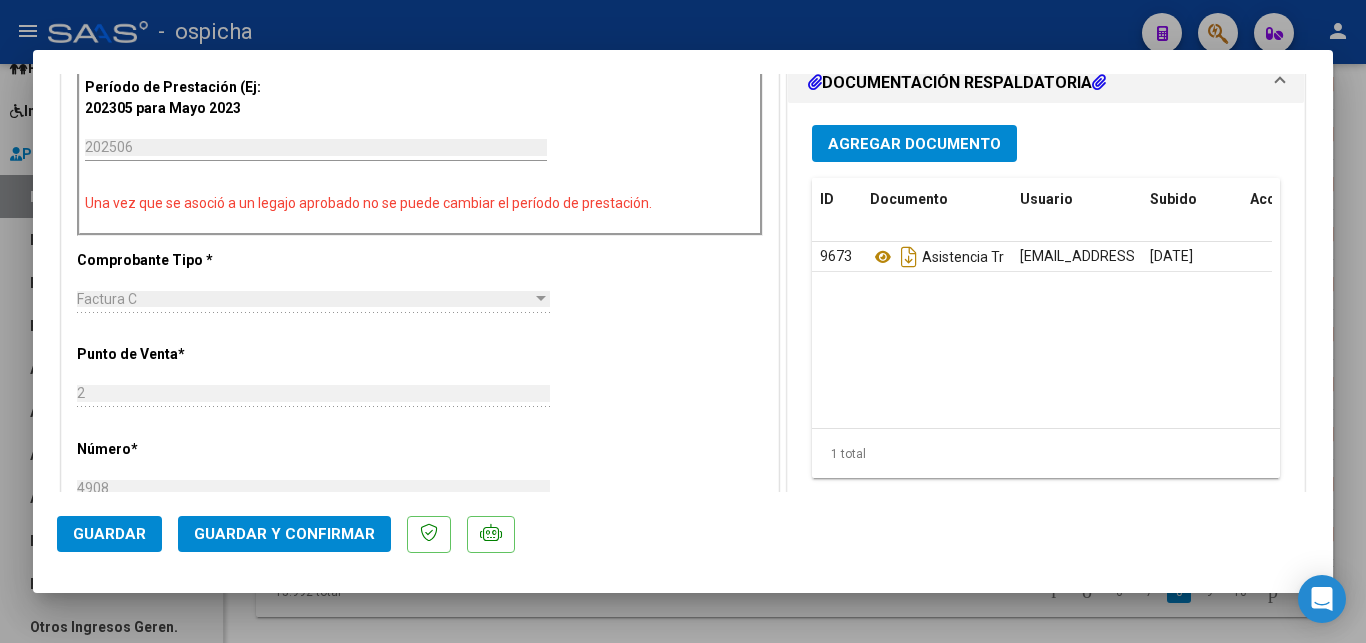 click at bounding box center (683, 321) 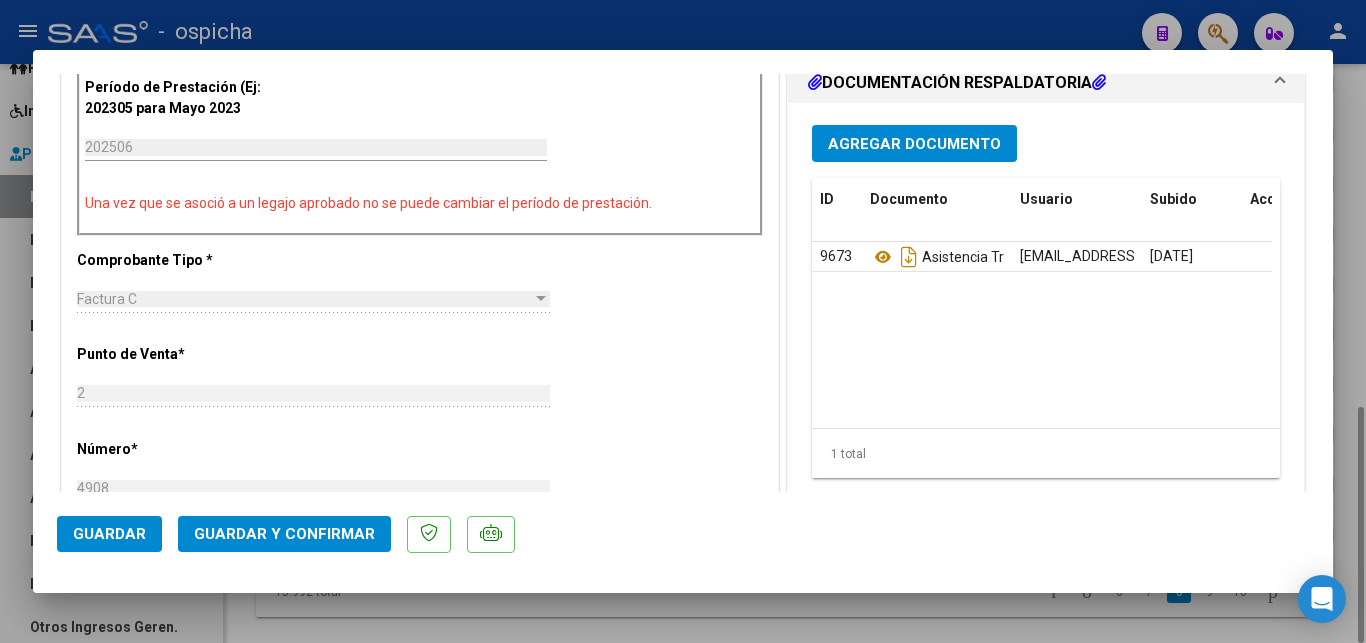 type 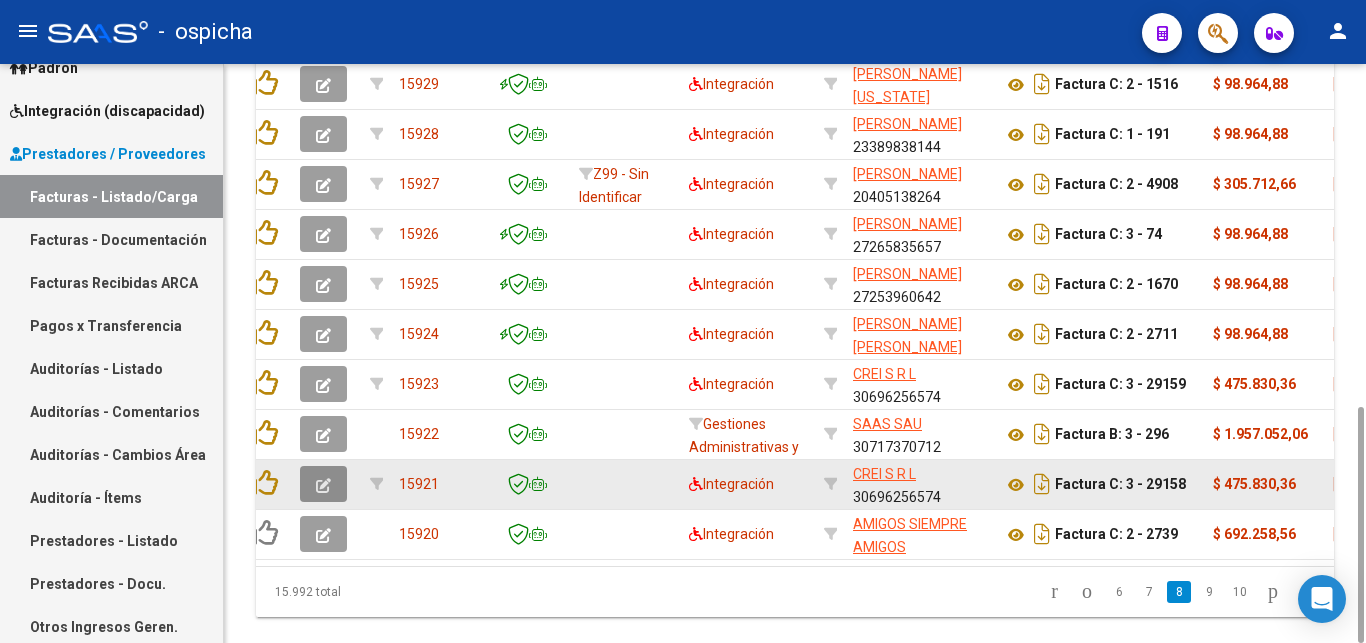 click 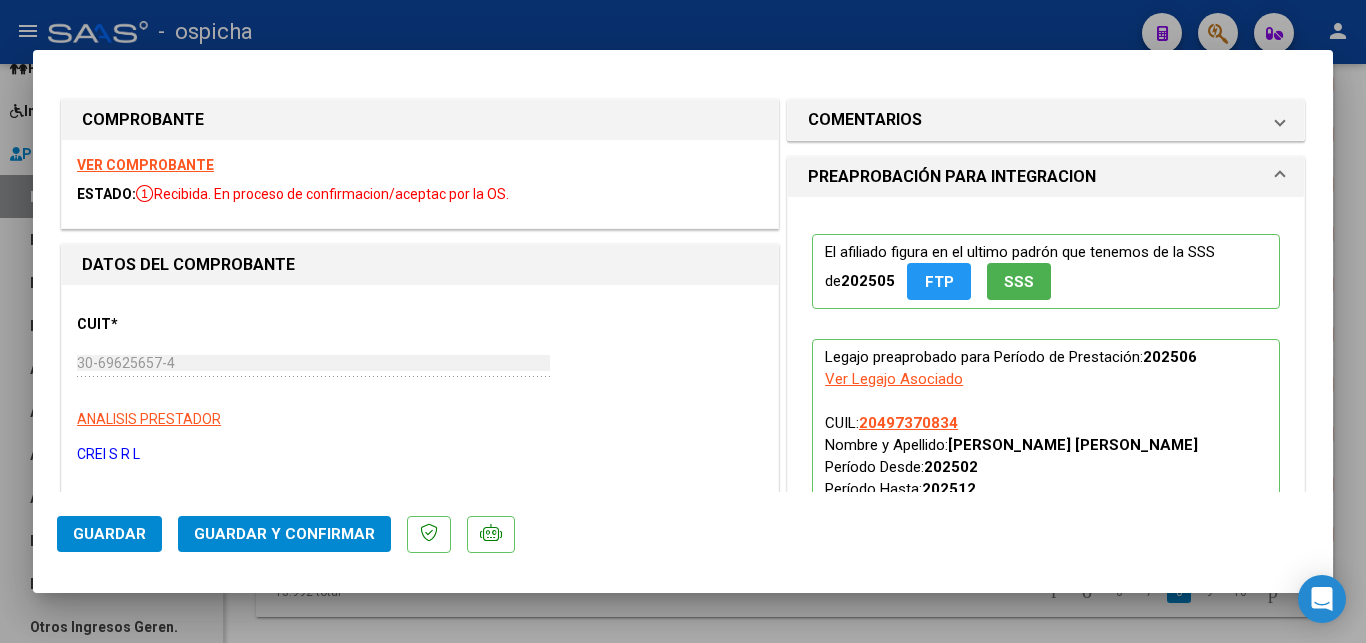 click at bounding box center (683, 321) 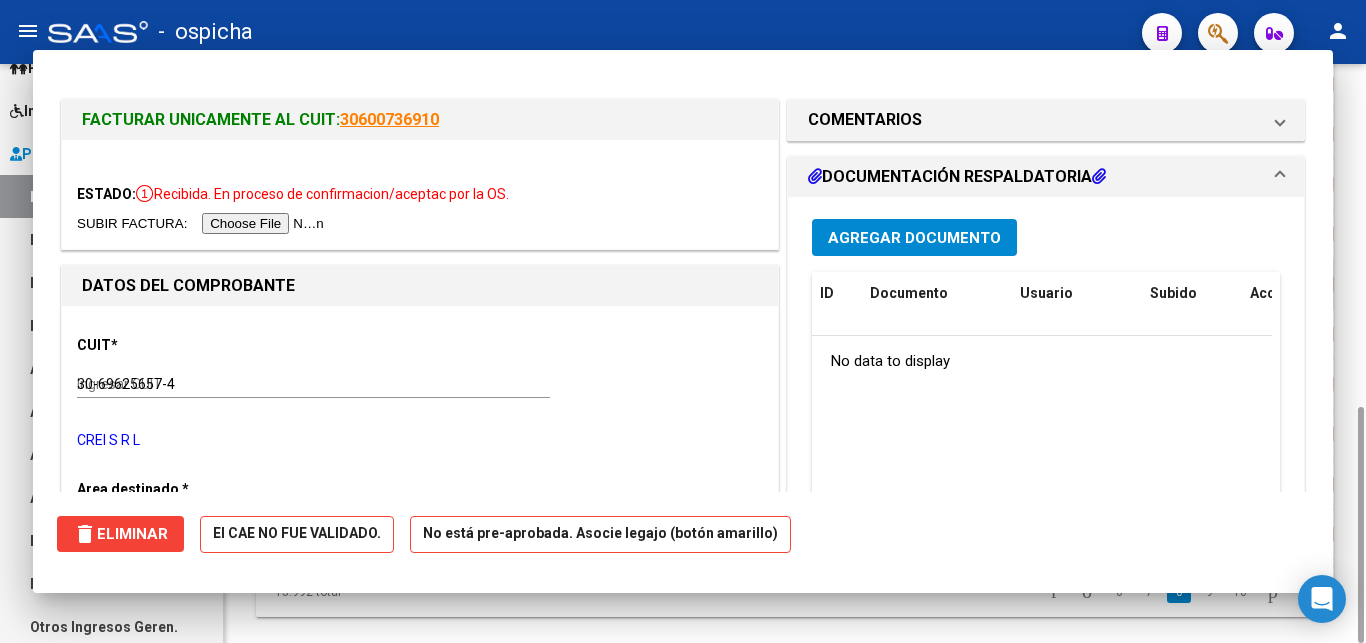 type 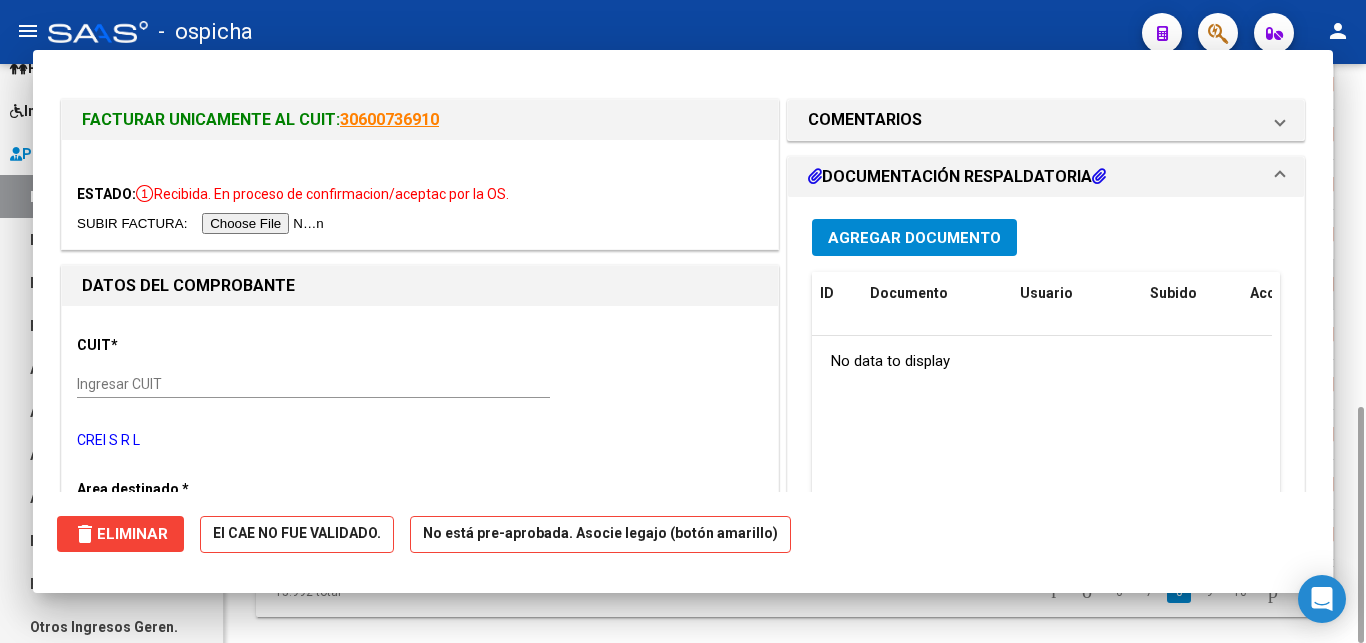 type 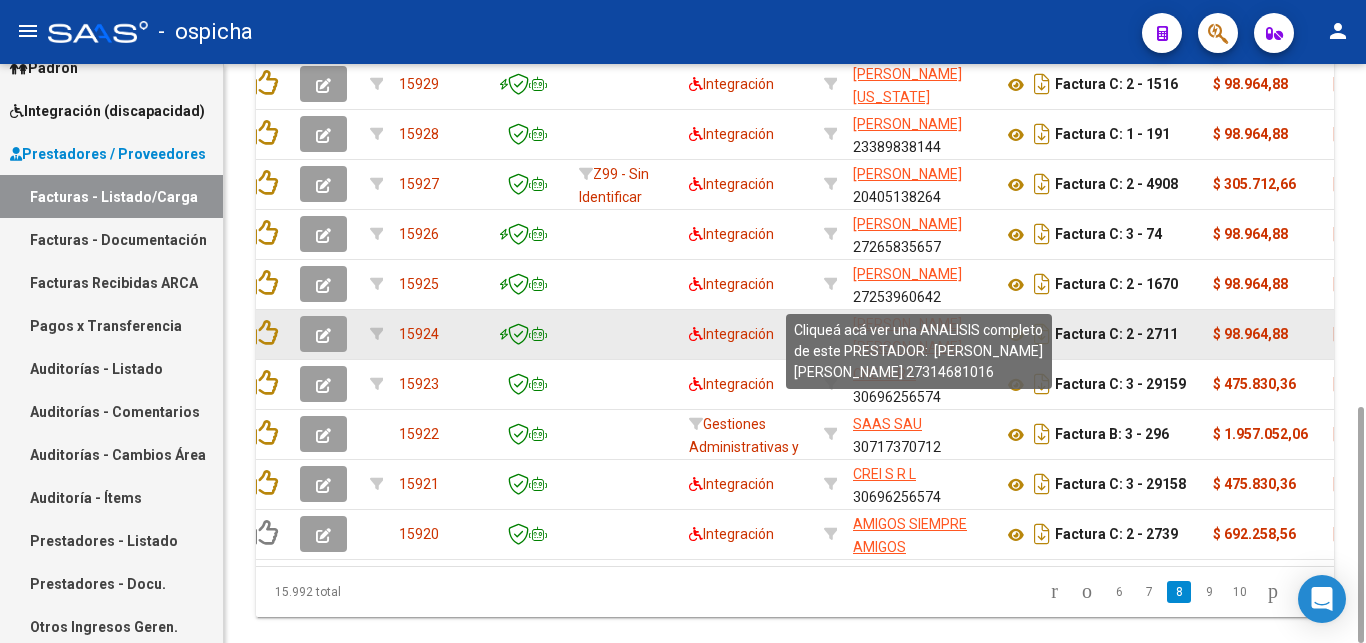 click on "[PERSON_NAME] [PERSON_NAME]" 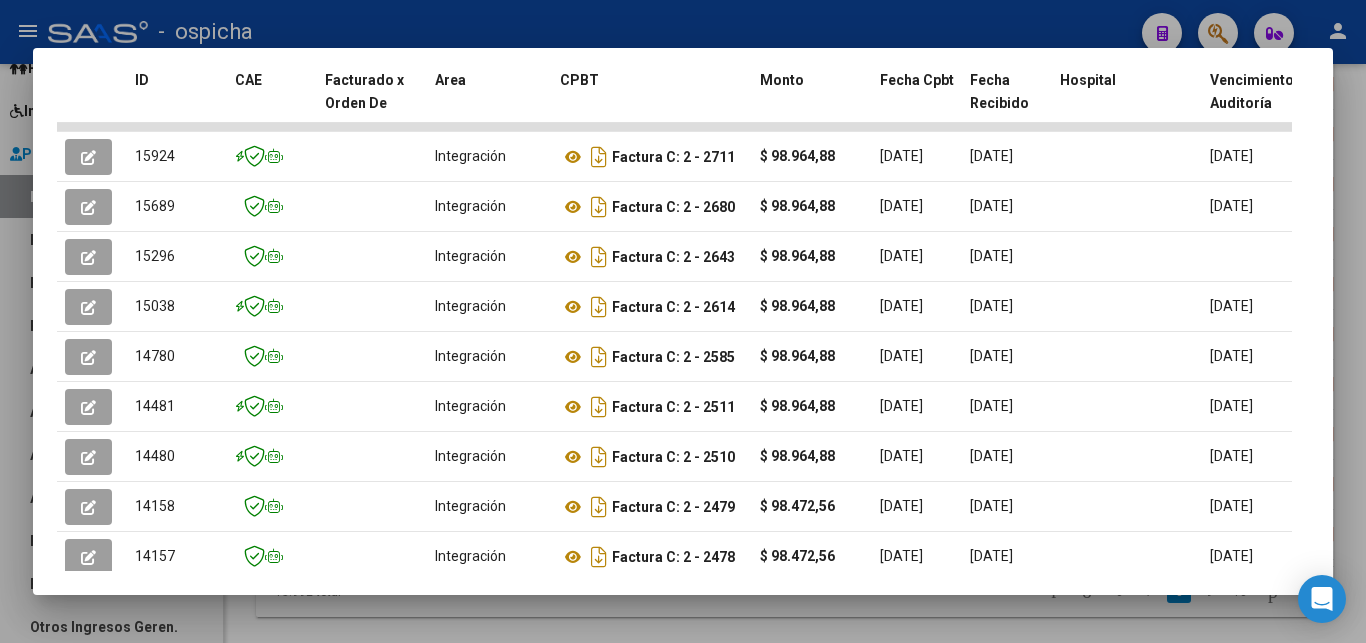 scroll, scrollTop: 612, scrollLeft: 0, axis: vertical 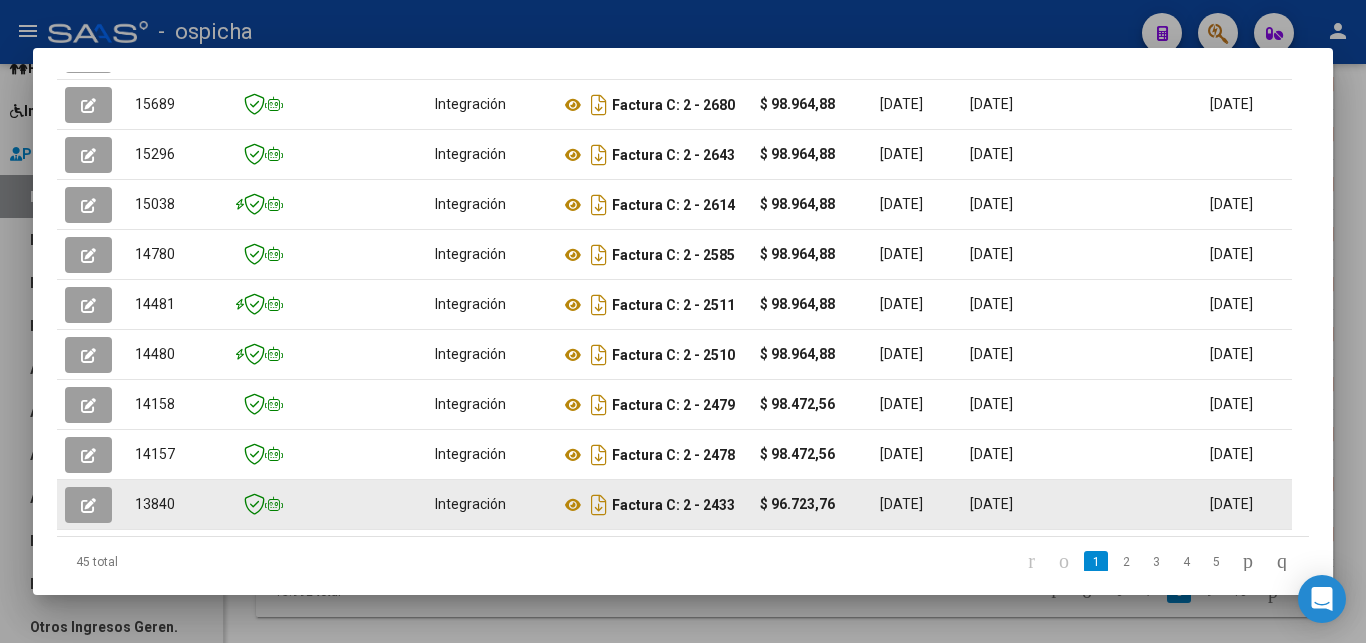 click 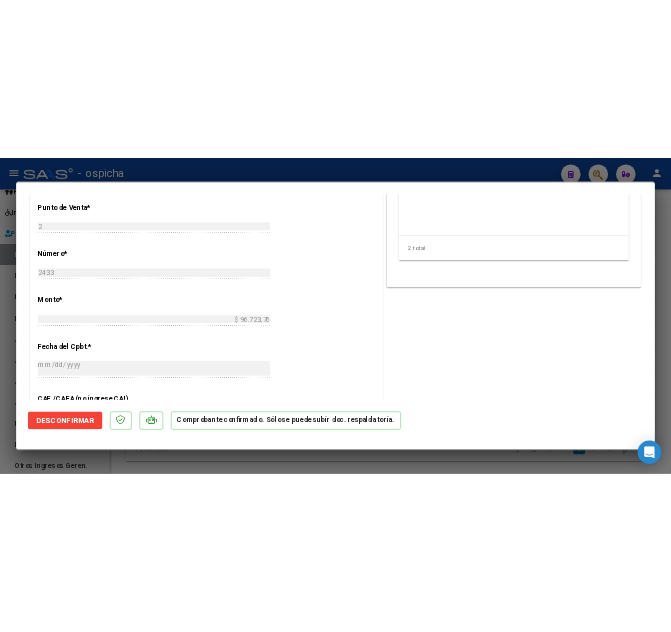 scroll, scrollTop: 714, scrollLeft: 0, axis: vertical 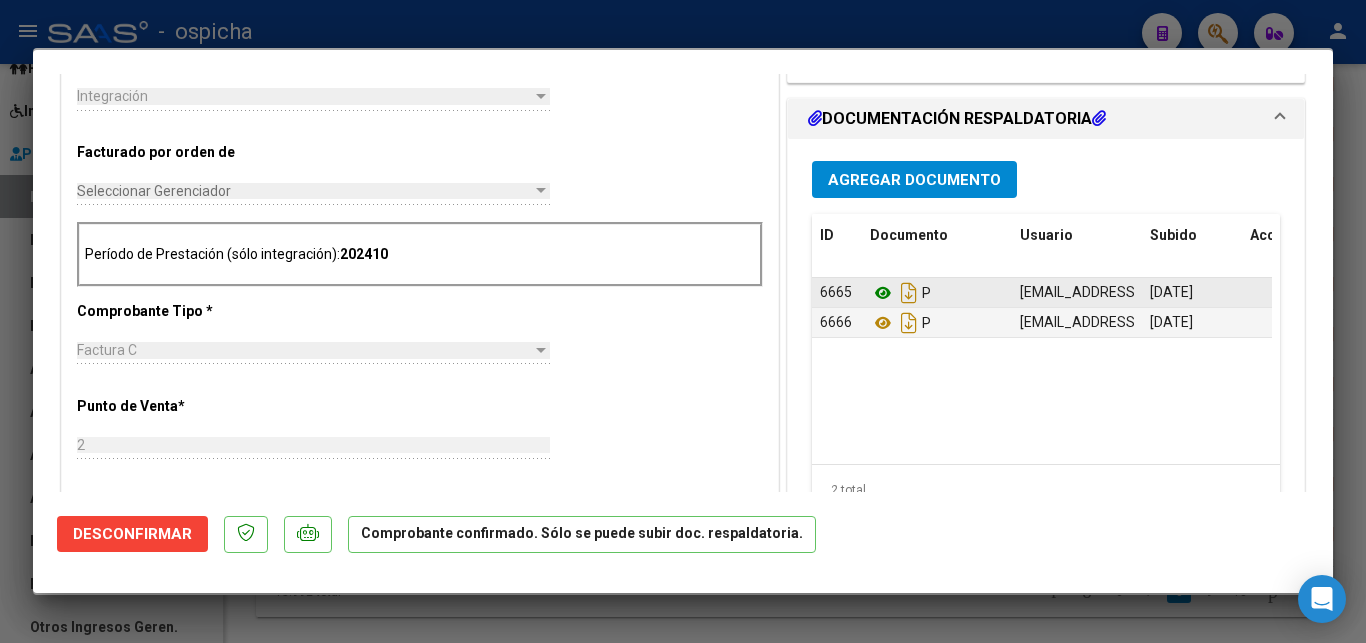 click 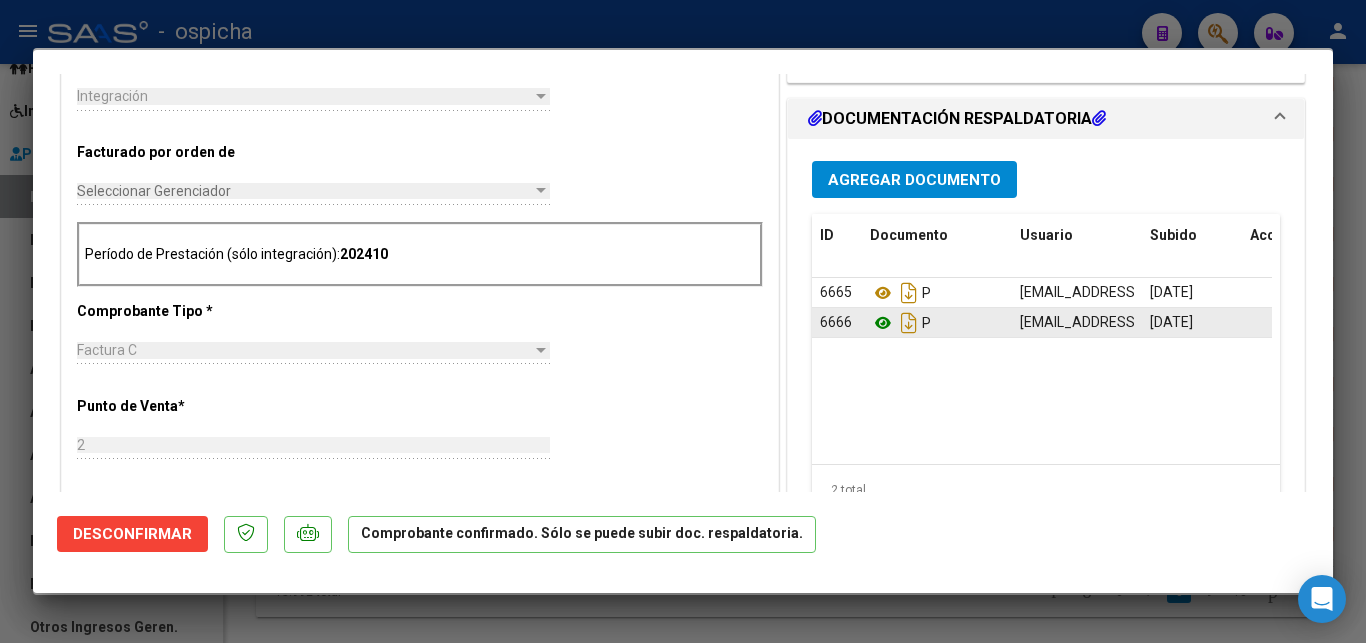 click 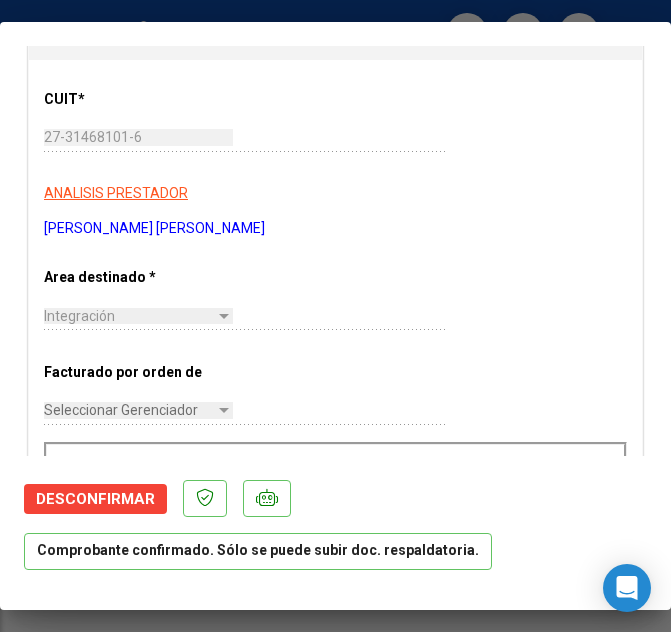scroll, scrollTop: 940, scrollLeft: 0, axis: vertical 